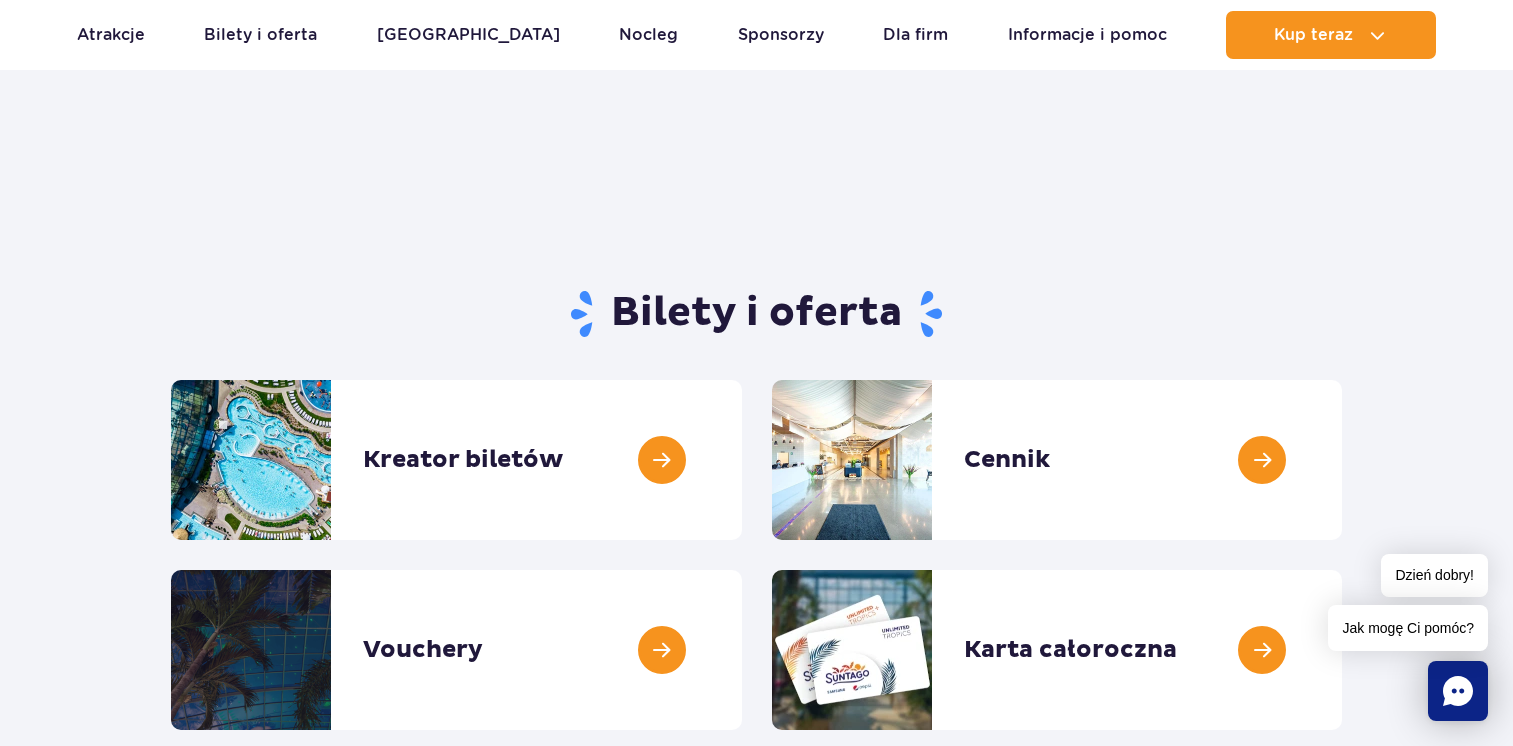 scroll, scrollTop: 40, scrollLeft: 0, axis: vertical 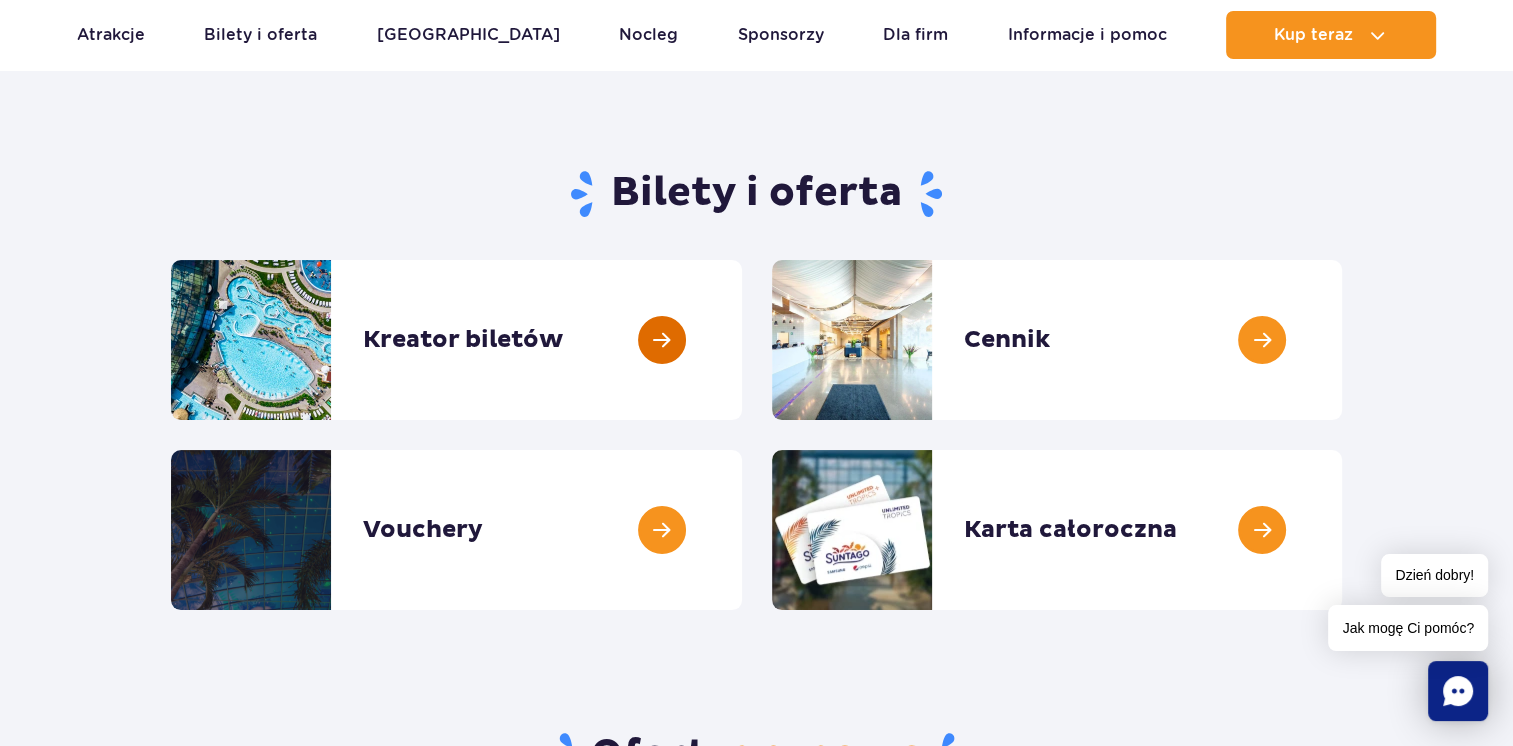 click at bounding box center (742, 340) 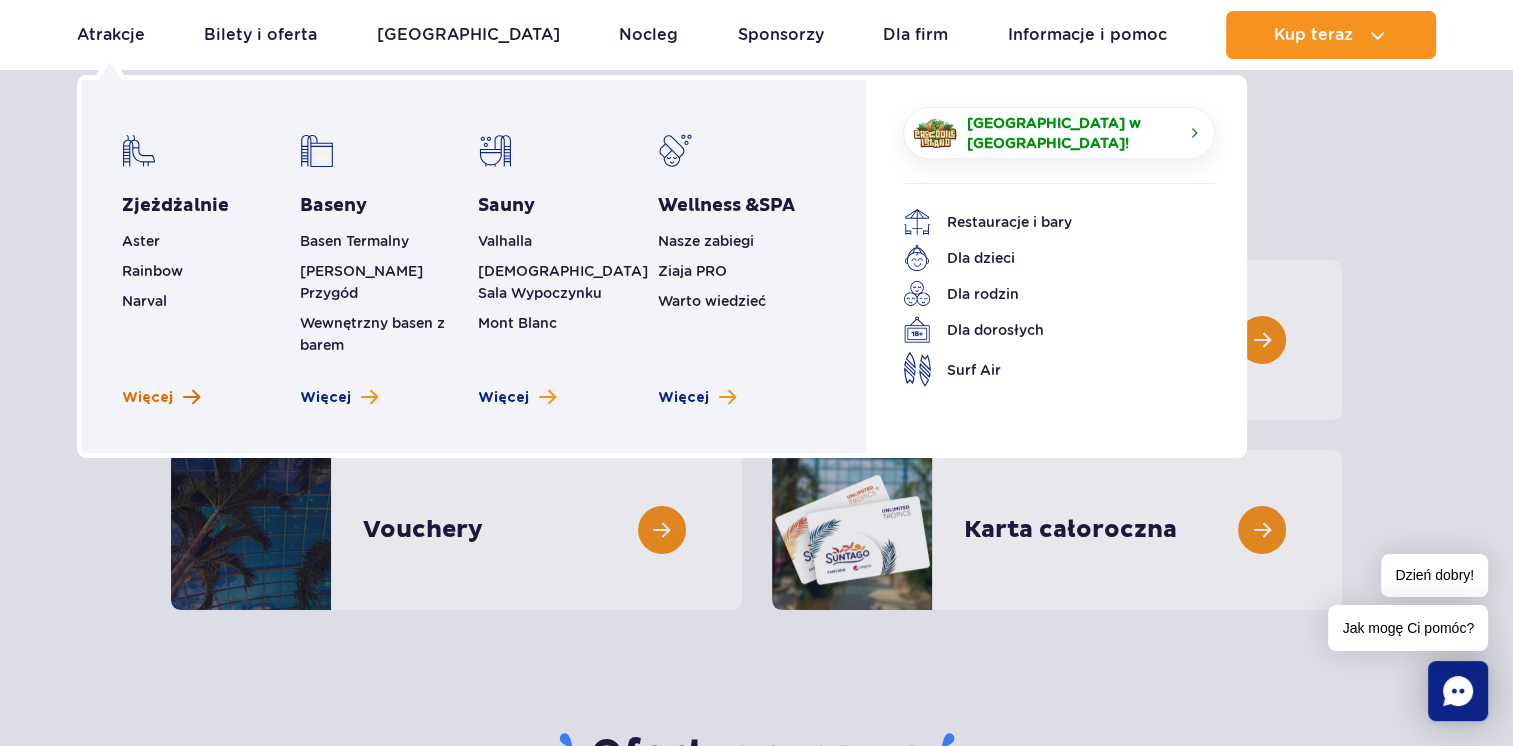 click on "Więcej" at bounding box center (147, 398) 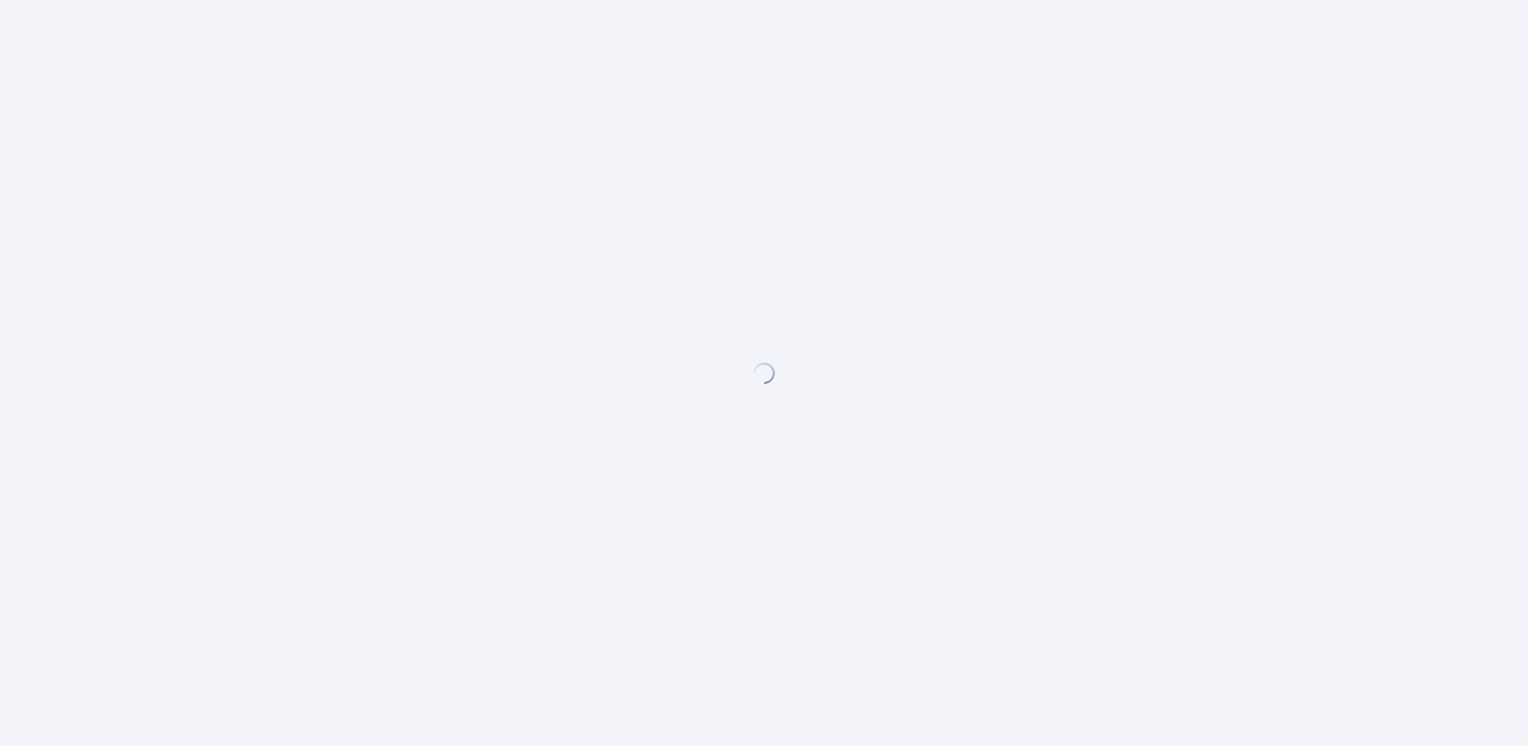 scroll, scrollTop: 0, scrollLeft: 0, axis: both 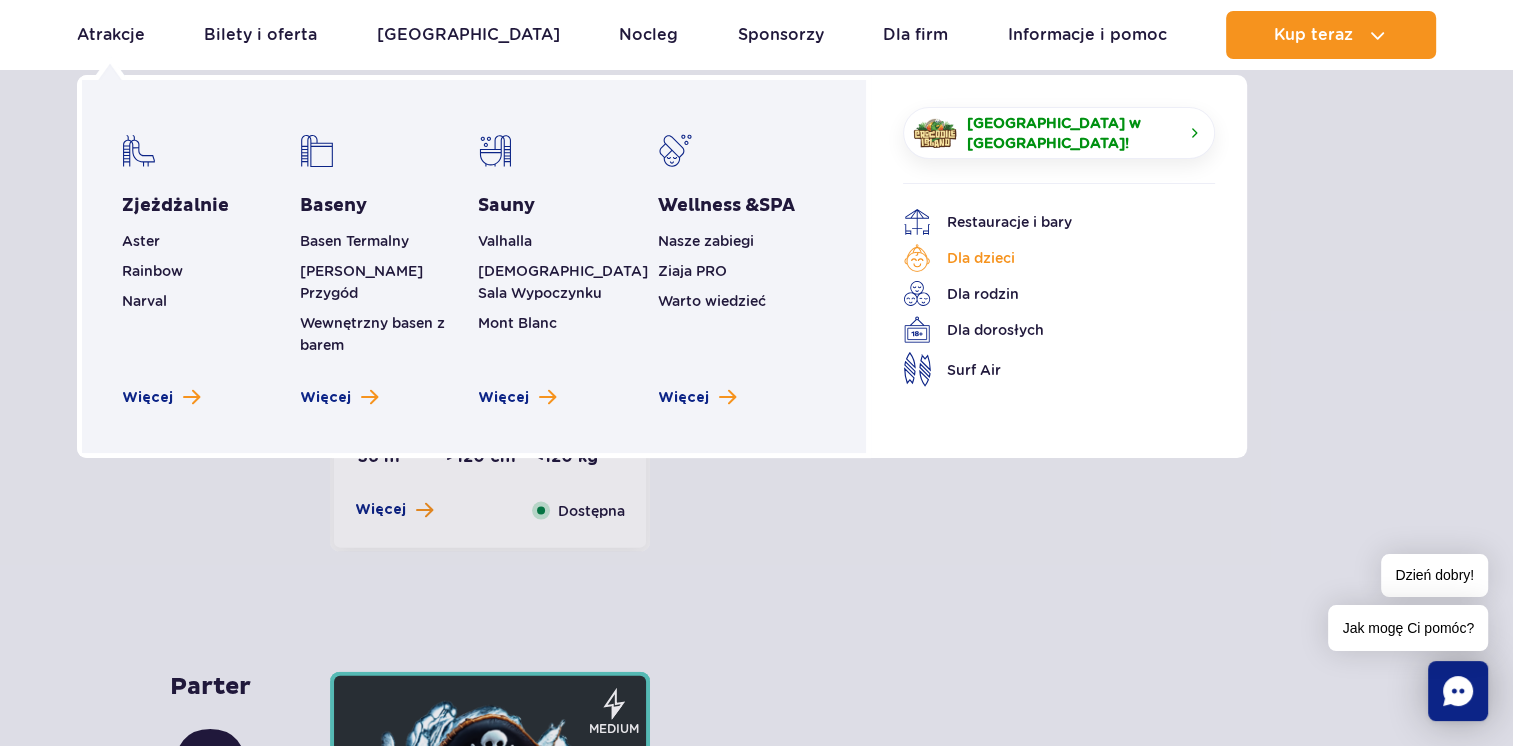 click on "Dla dzieci" at bounding box center [1044, 258] 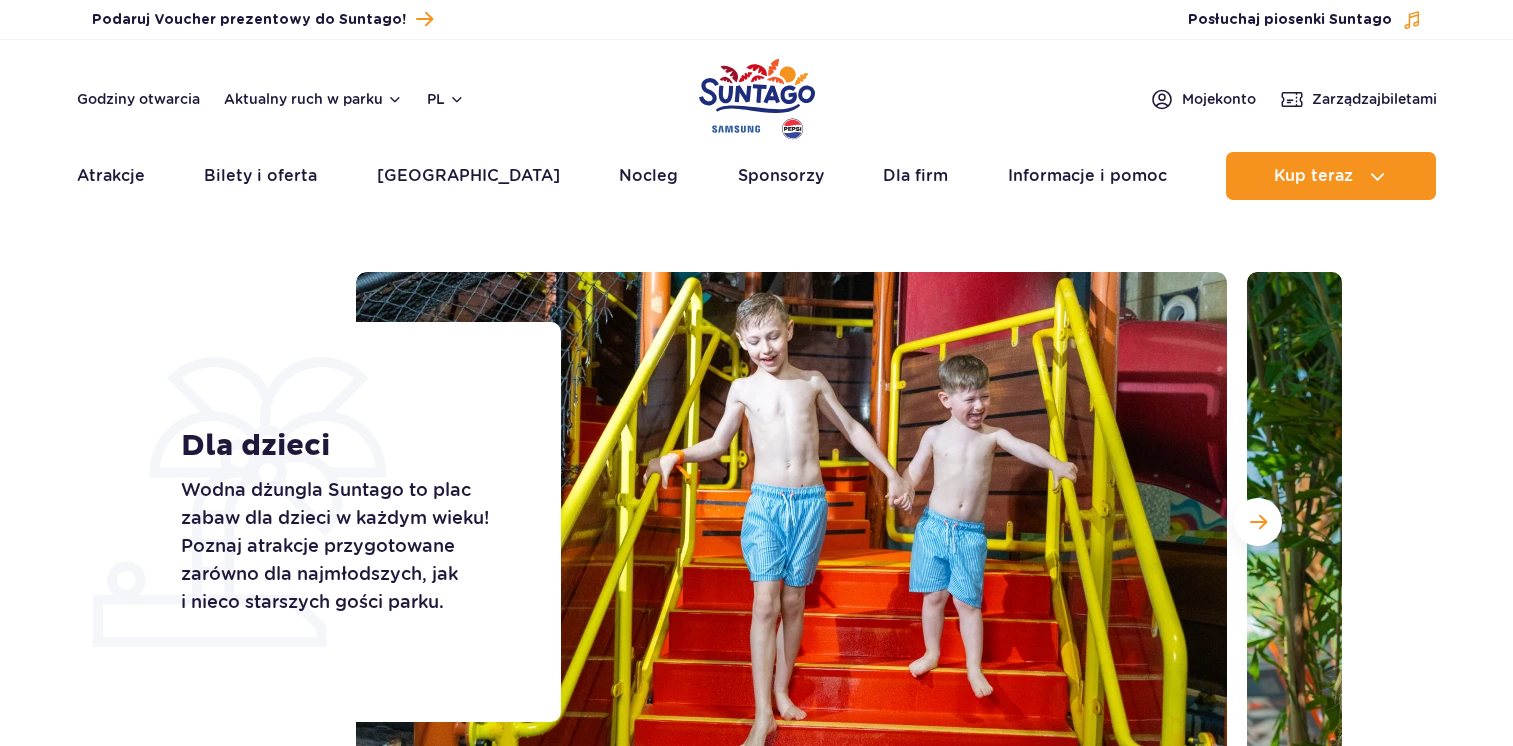 scroll, scrollTop: 0, scrollLeft: 0, axis: both 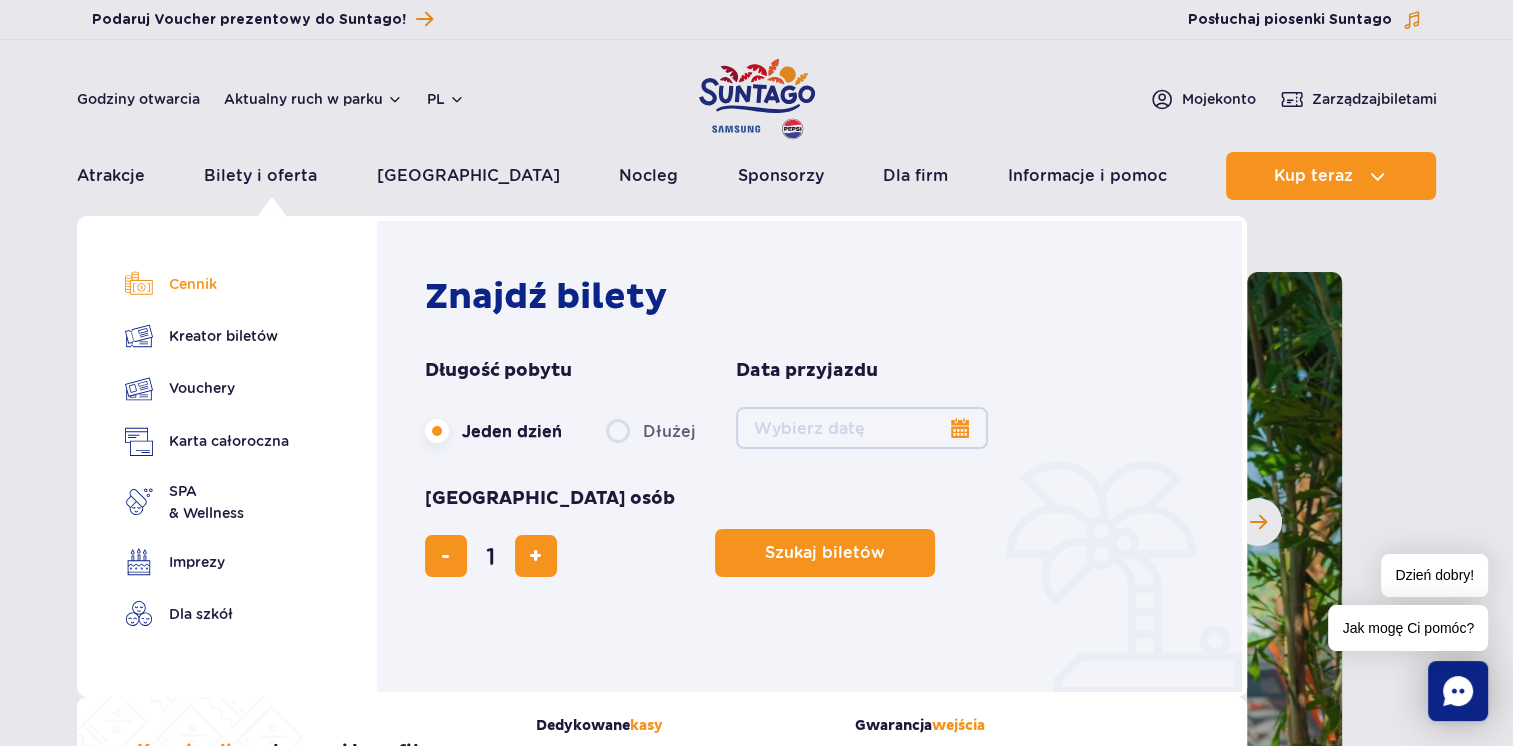 click on "Cennik" at bounding box center (207, 284) 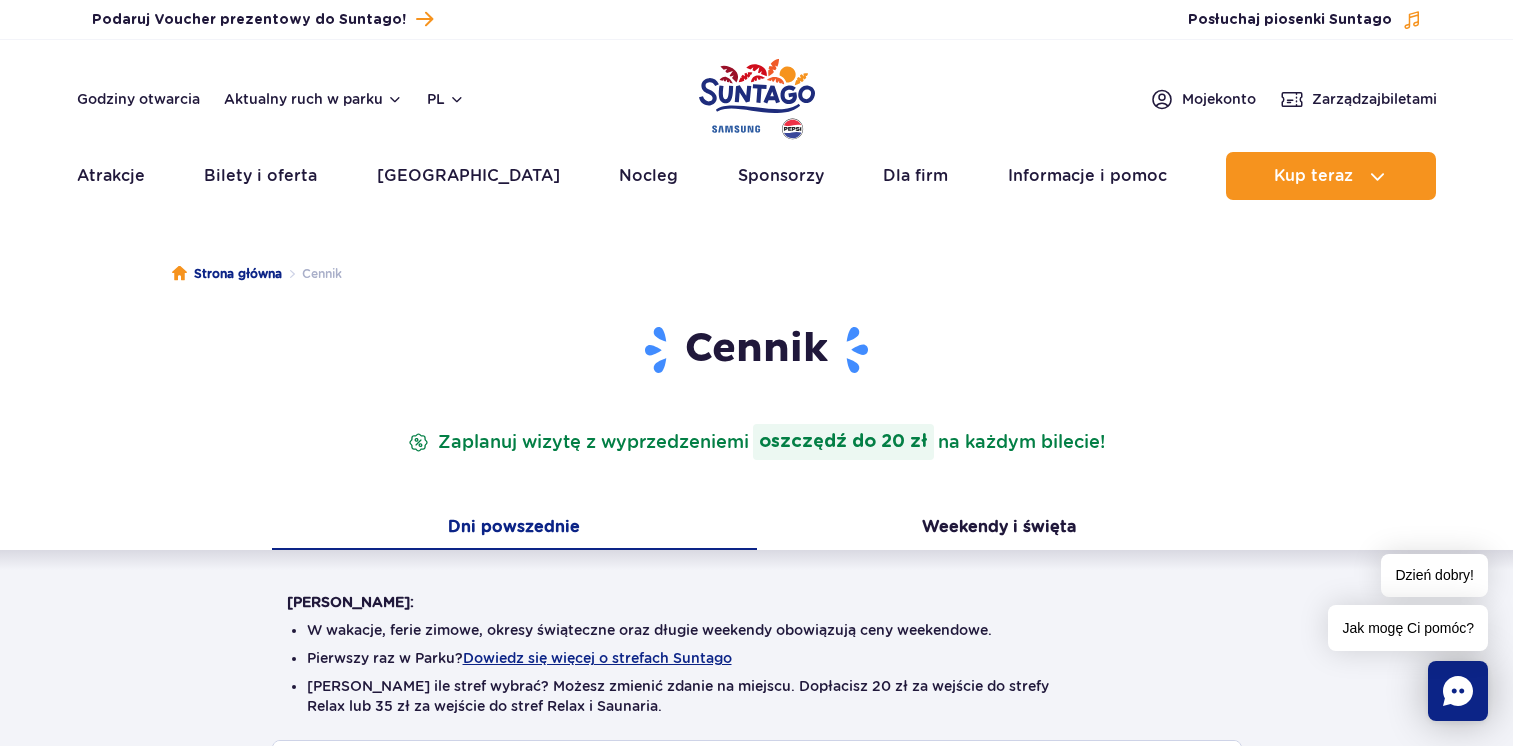 scroll, scrollTop: 0, scrollLeft: 0, axis: both 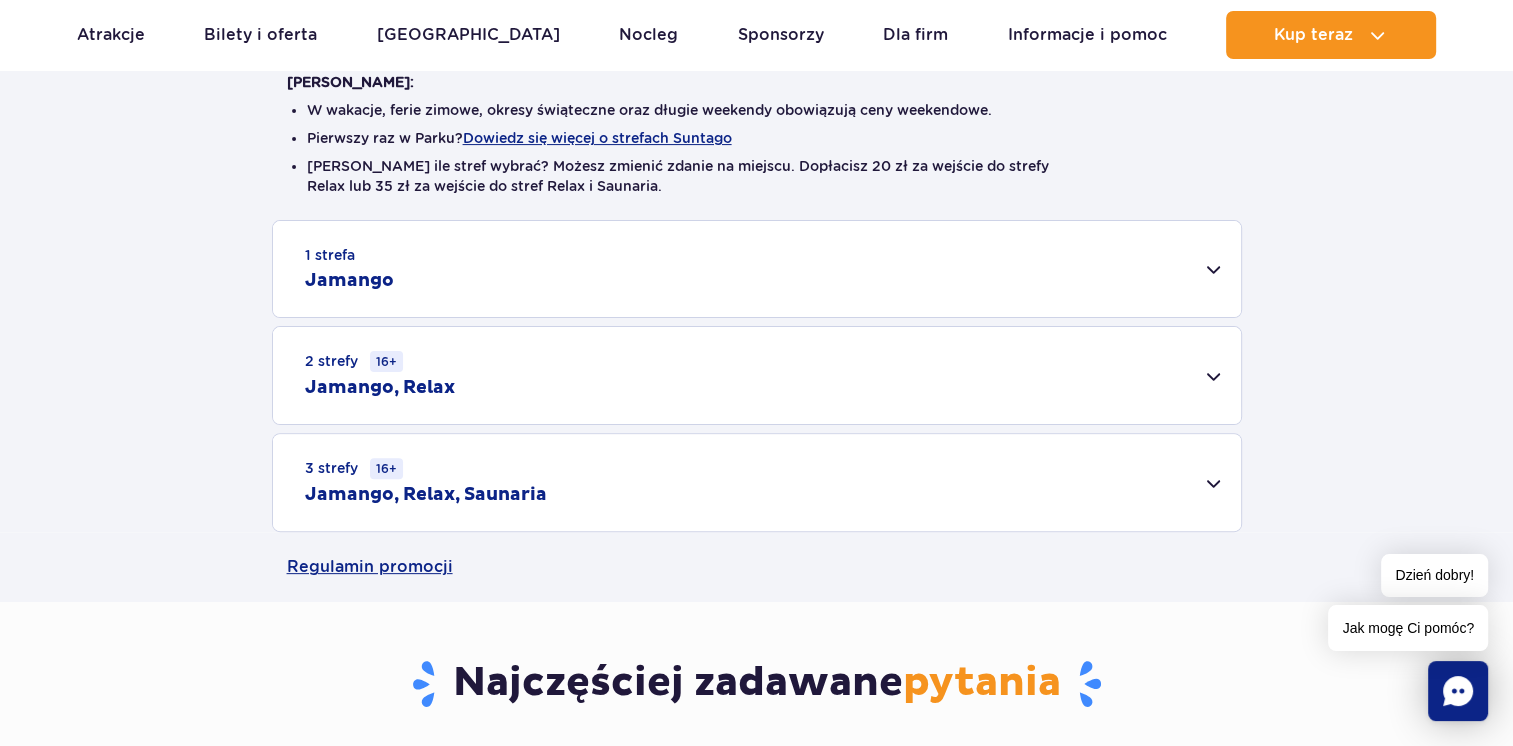 click on "1 strefa
Jamango" at bounding box center [757, 269] 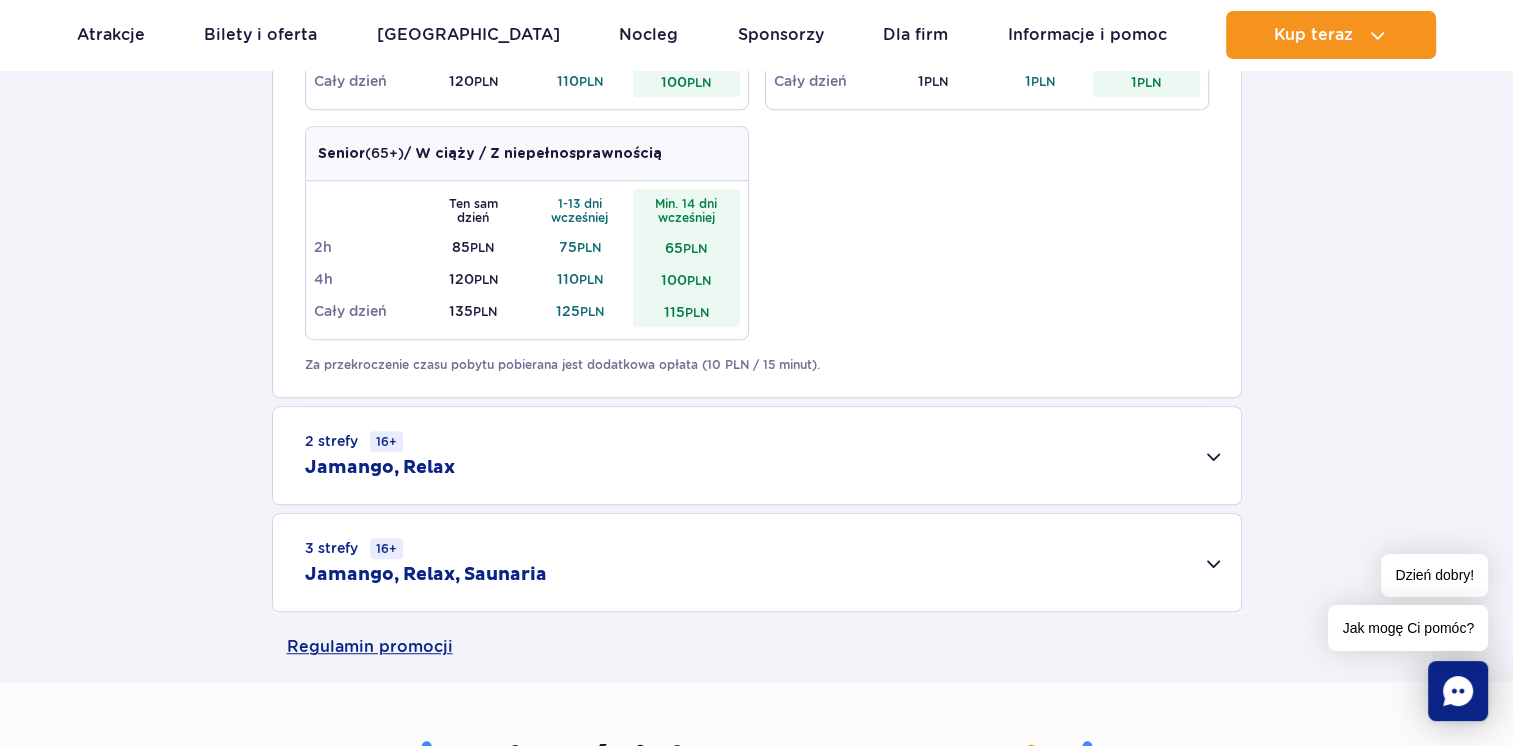 scroll, scrollTop: 1214, scrollLeft: 0, axis: vertical 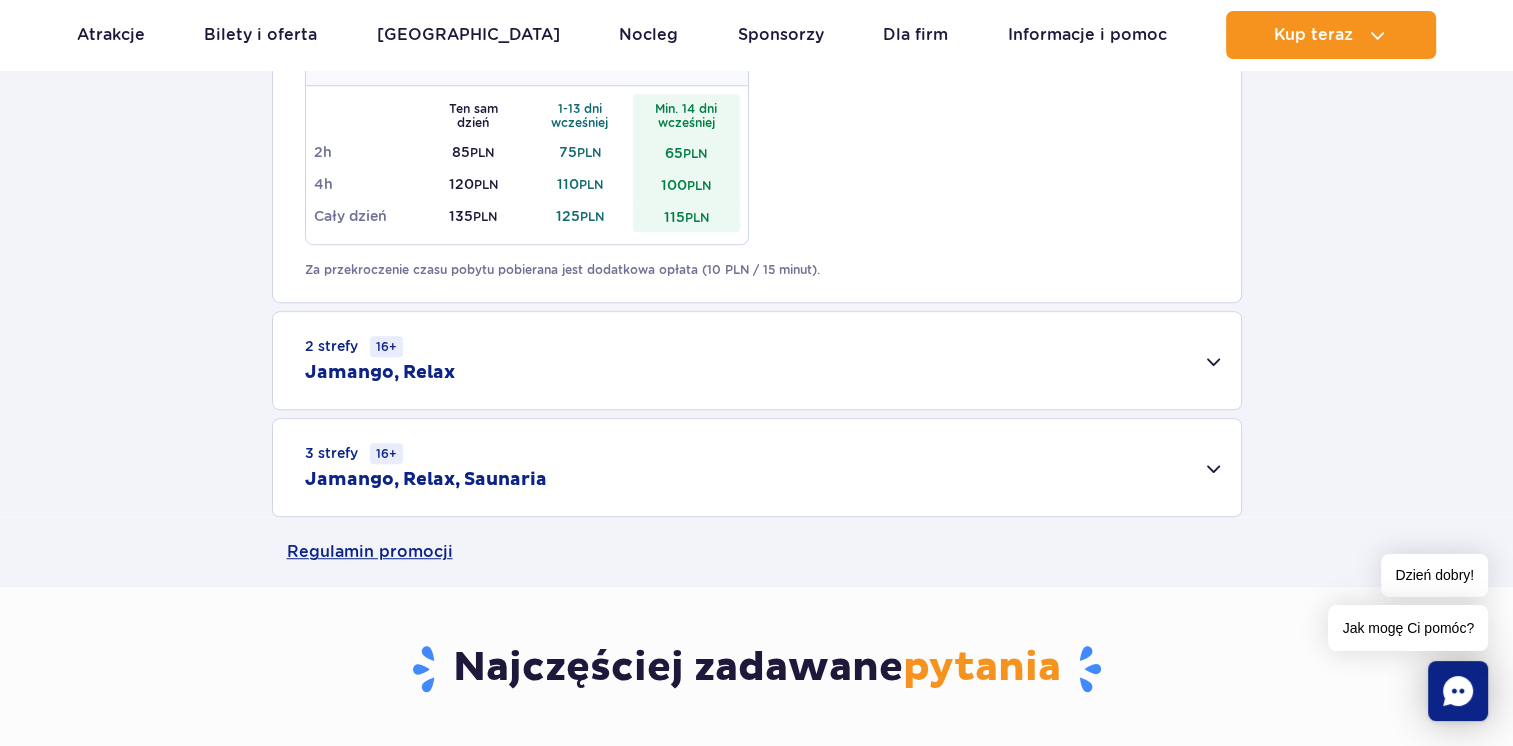 click on "2 strefy  16+
Jamango, Relax" at bounding box center [757, 360] 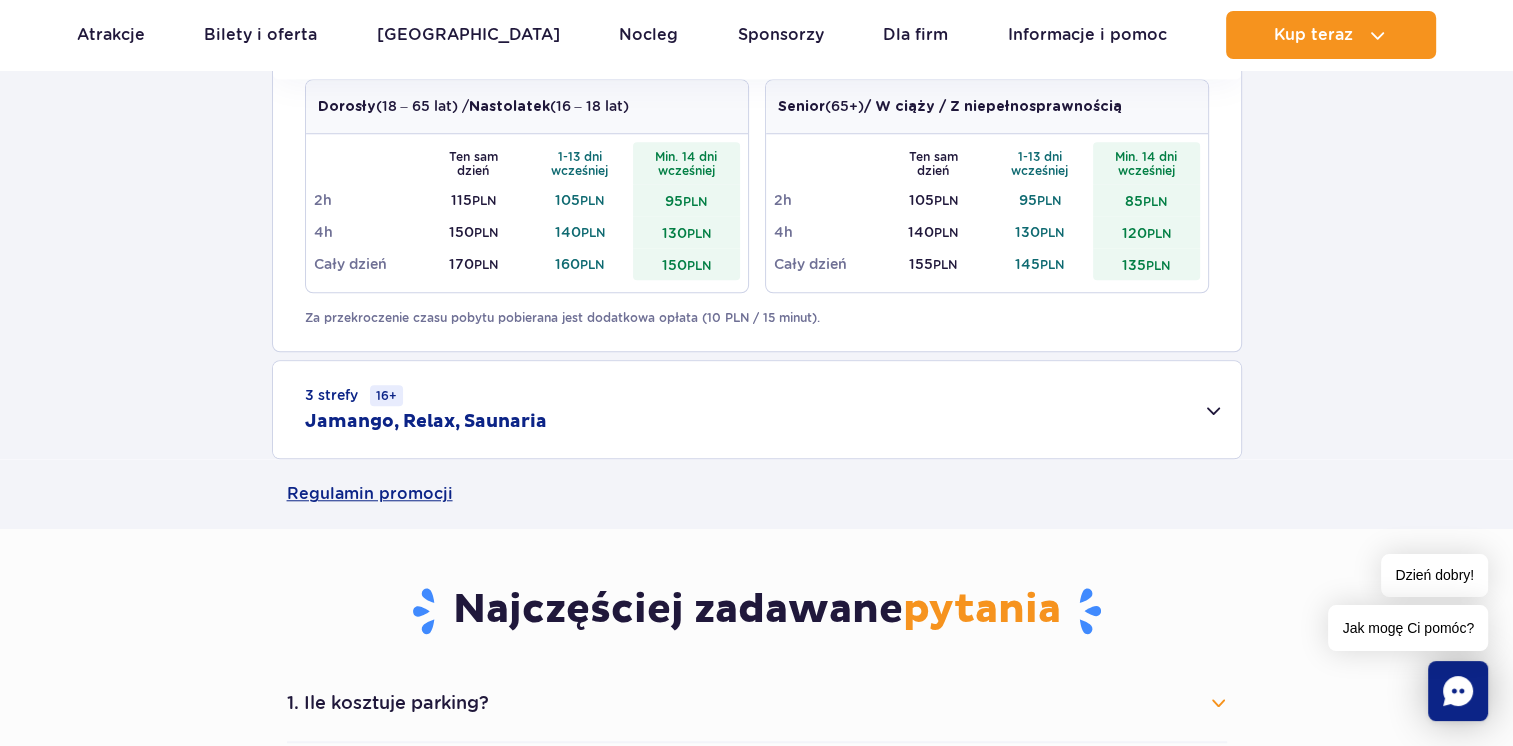 scroll, scrollTop: 1626, scrollLeft: 0, axis: vertical 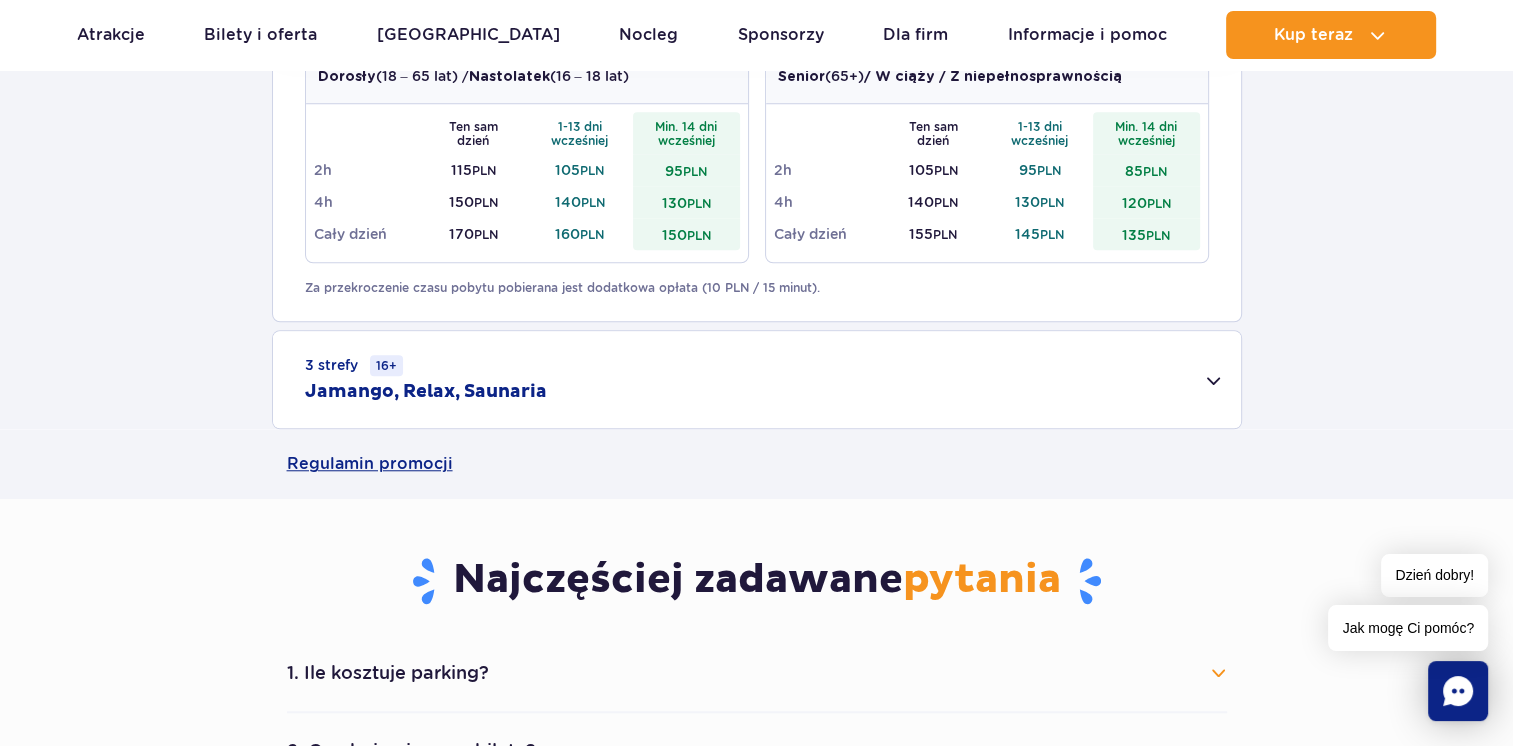 click on "3 strefy  16+
Jamango, Relax, Saunaria" at bounding box center [757, 379] 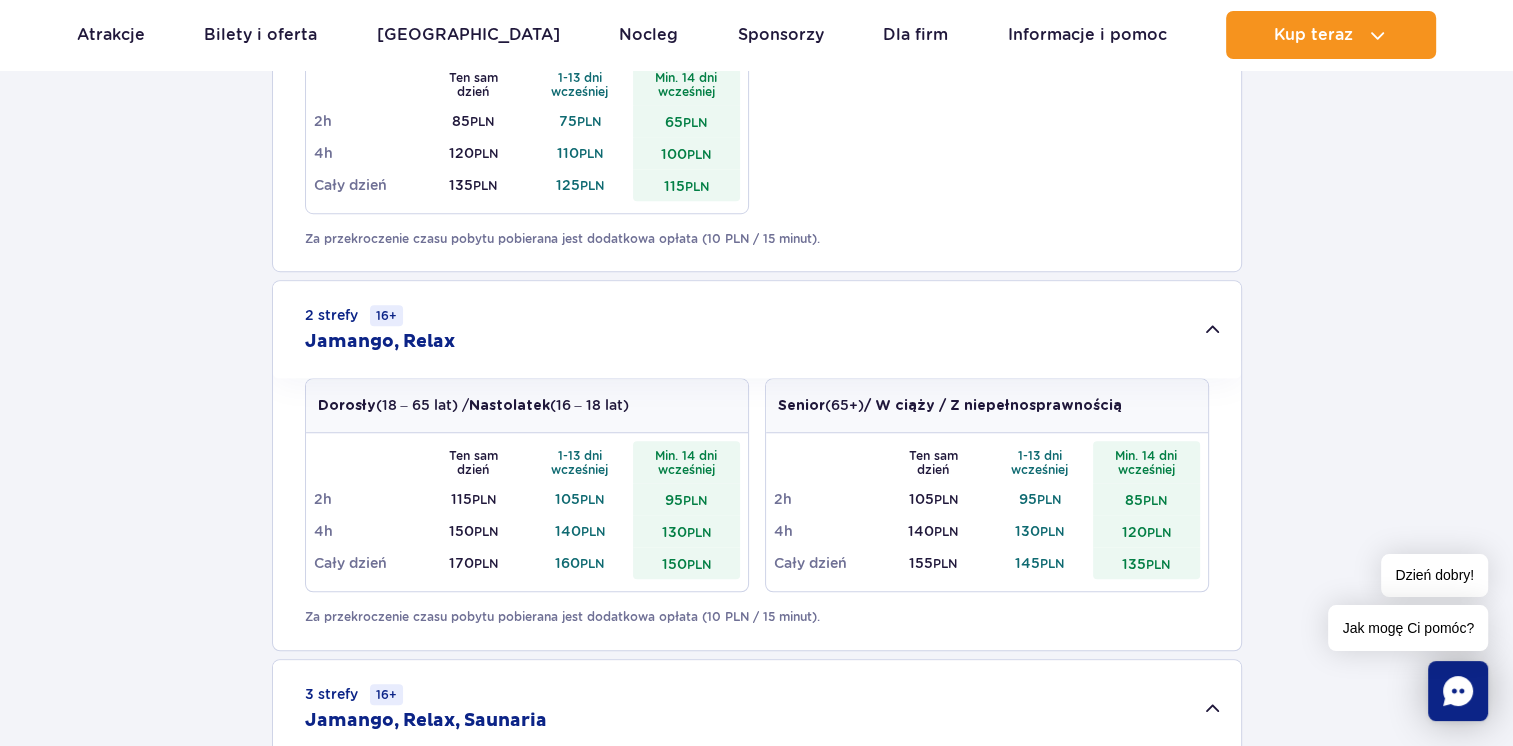 scroll, scrollTop: 1304, scrollLeft: 0, axis: vertical 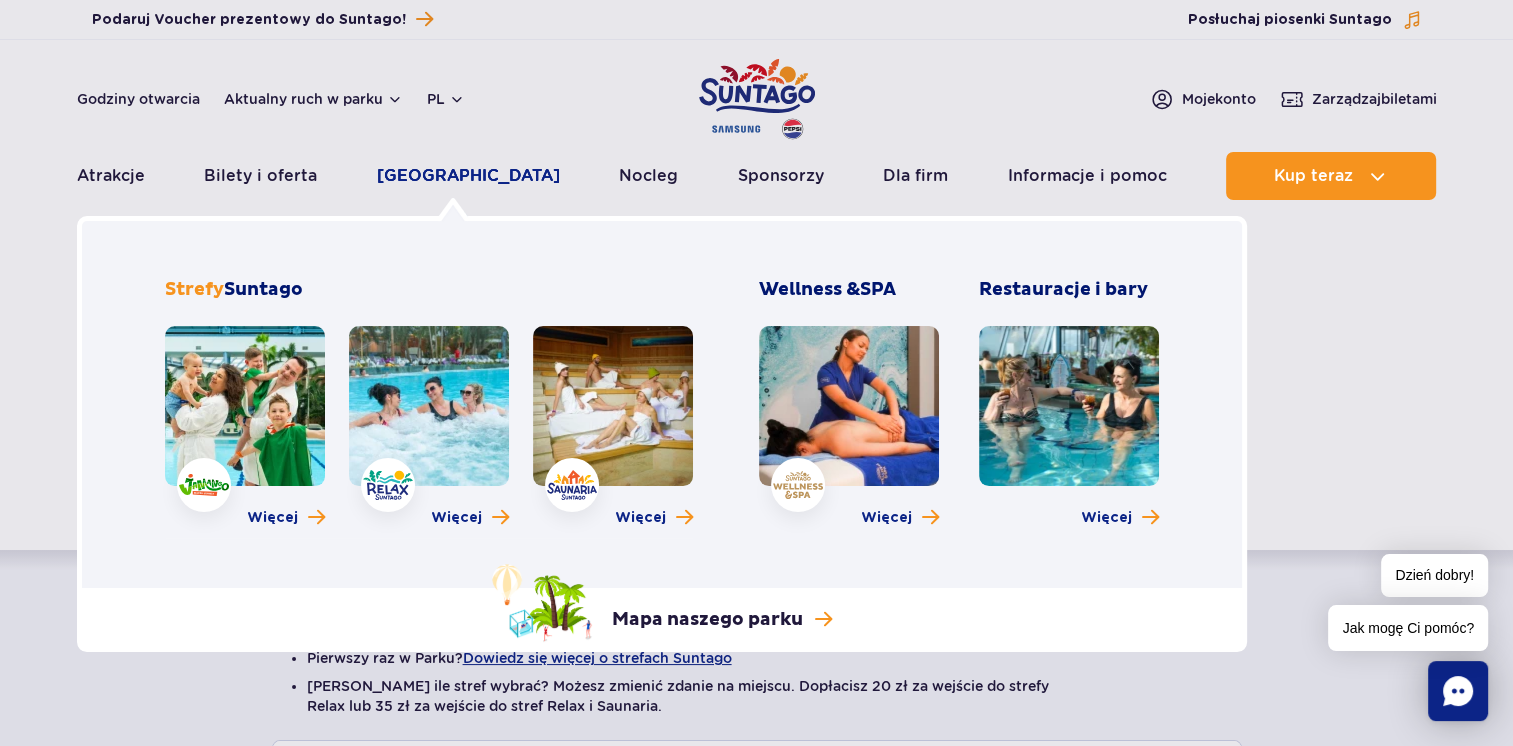 click on "[GEOGRAPHIC_DATA]" at bounding box center [468, 176] 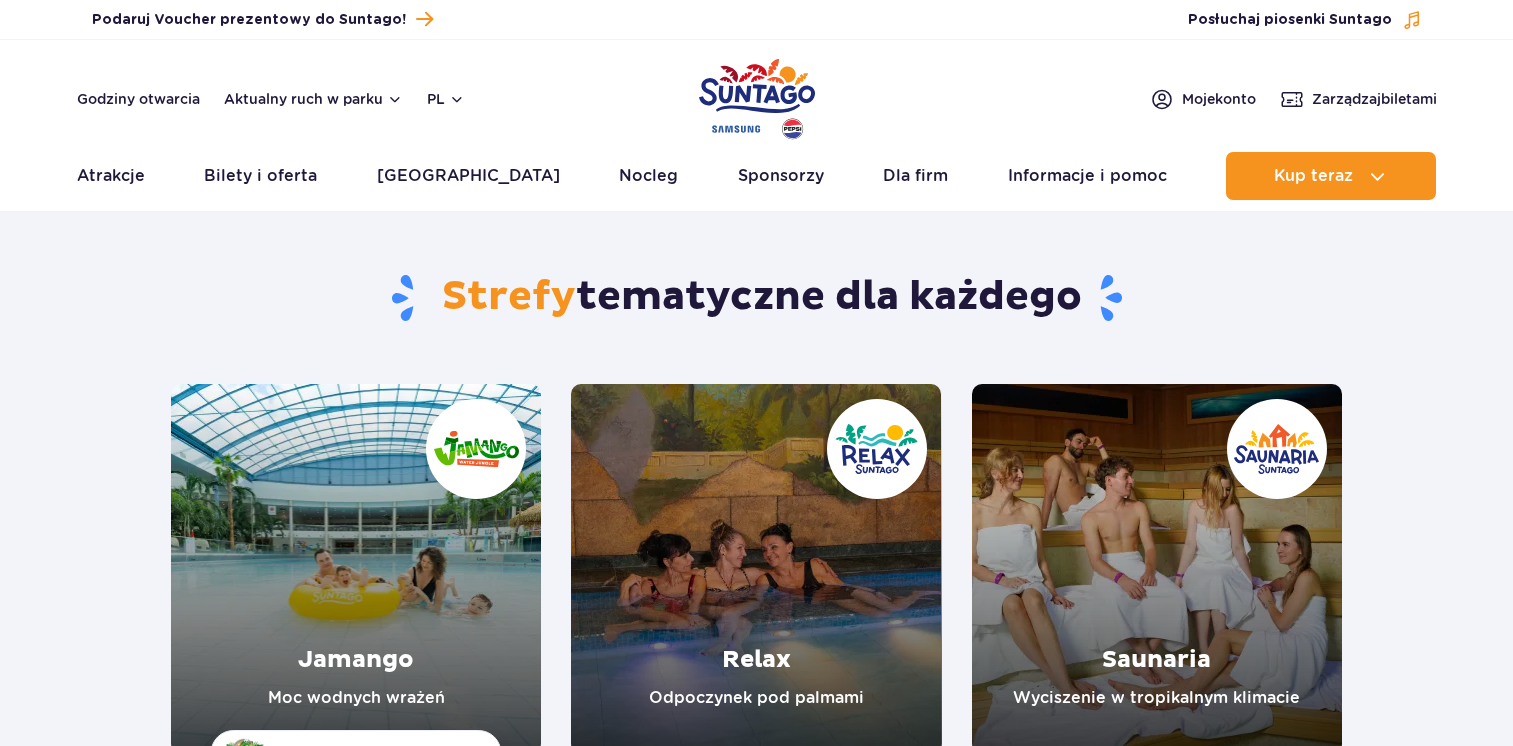 scroll, scrollTop: 0, scrollLeft: 0, axis: both 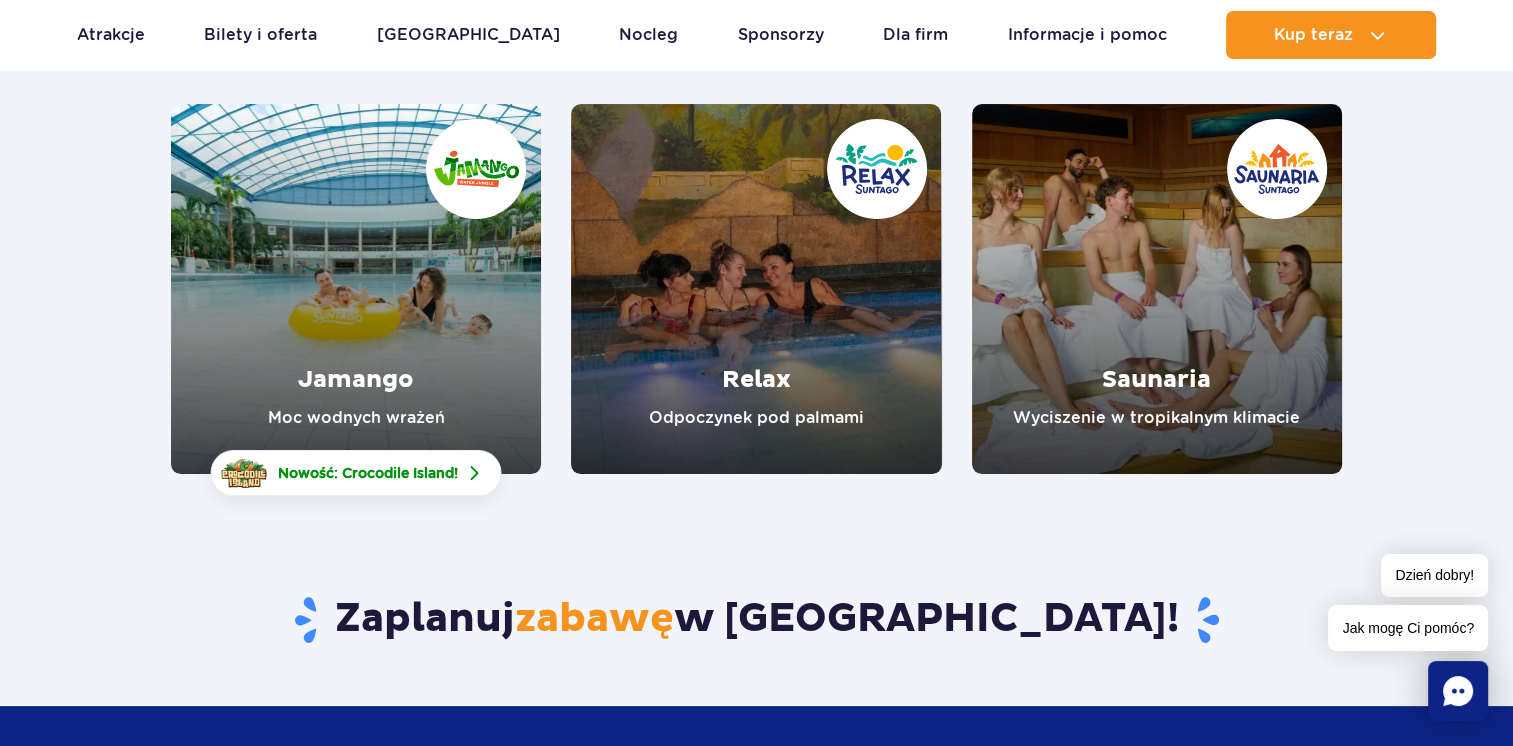 click at bounding box center (356, 289) 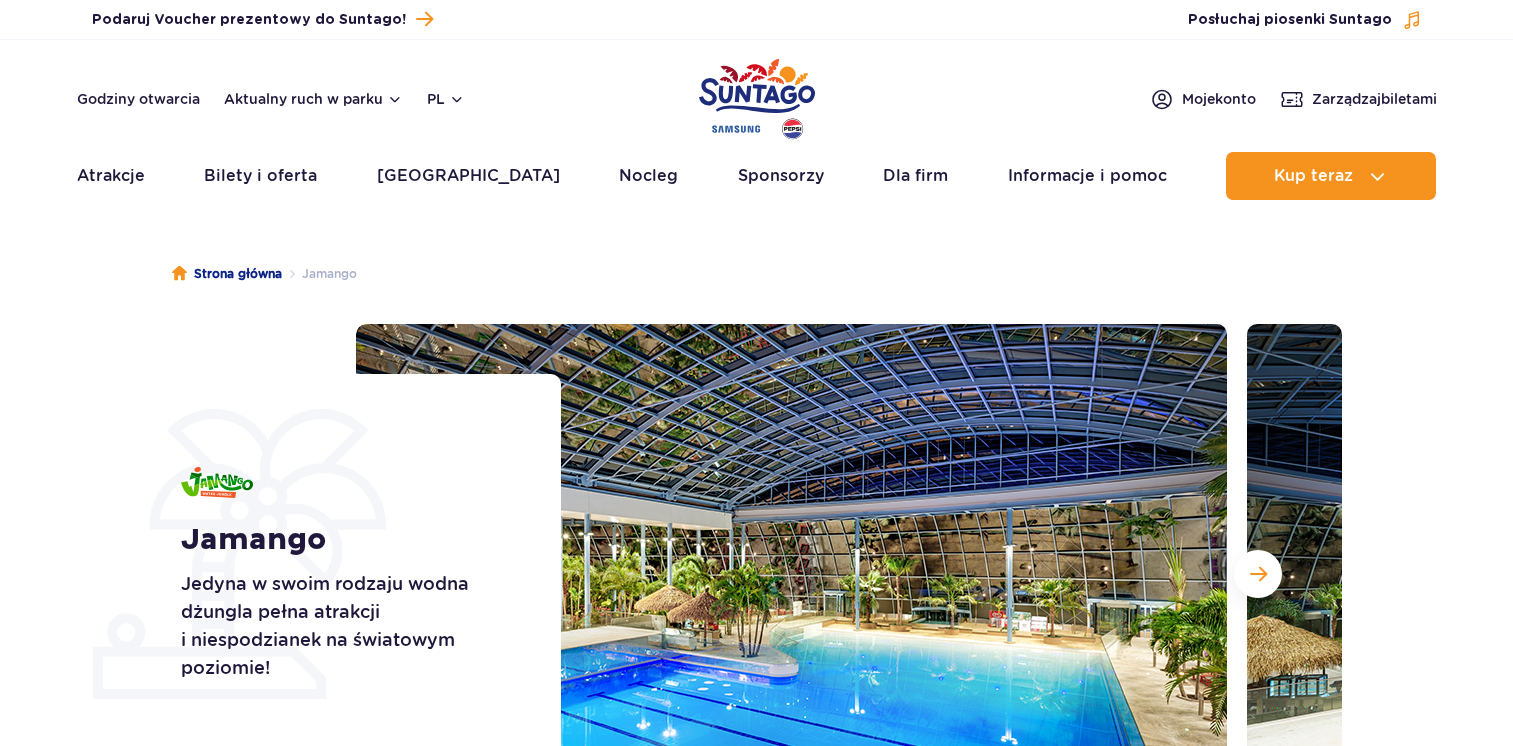 scroll, scrollTop: 0, scrollLeft: 0, axis: both 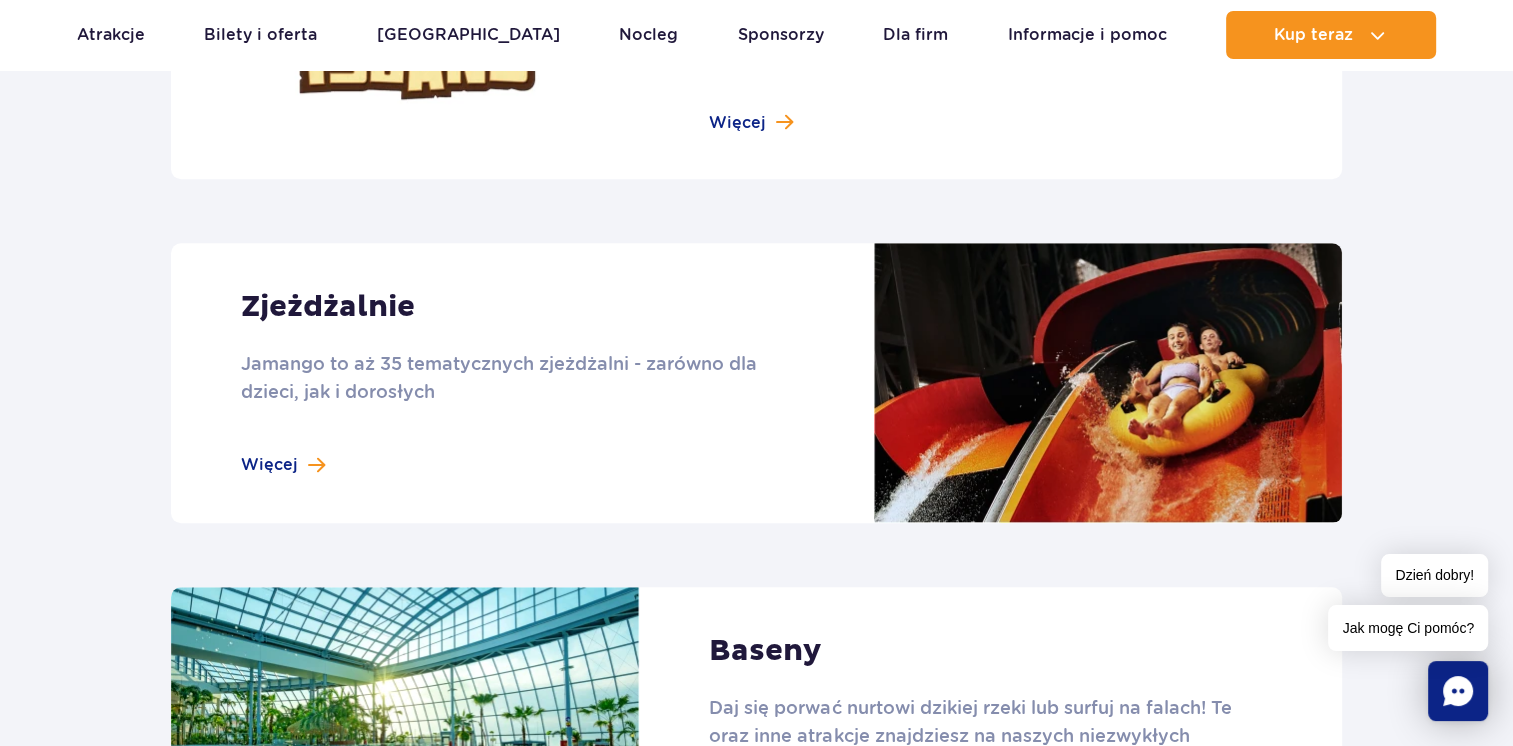 click at bounding box center (756, 383) 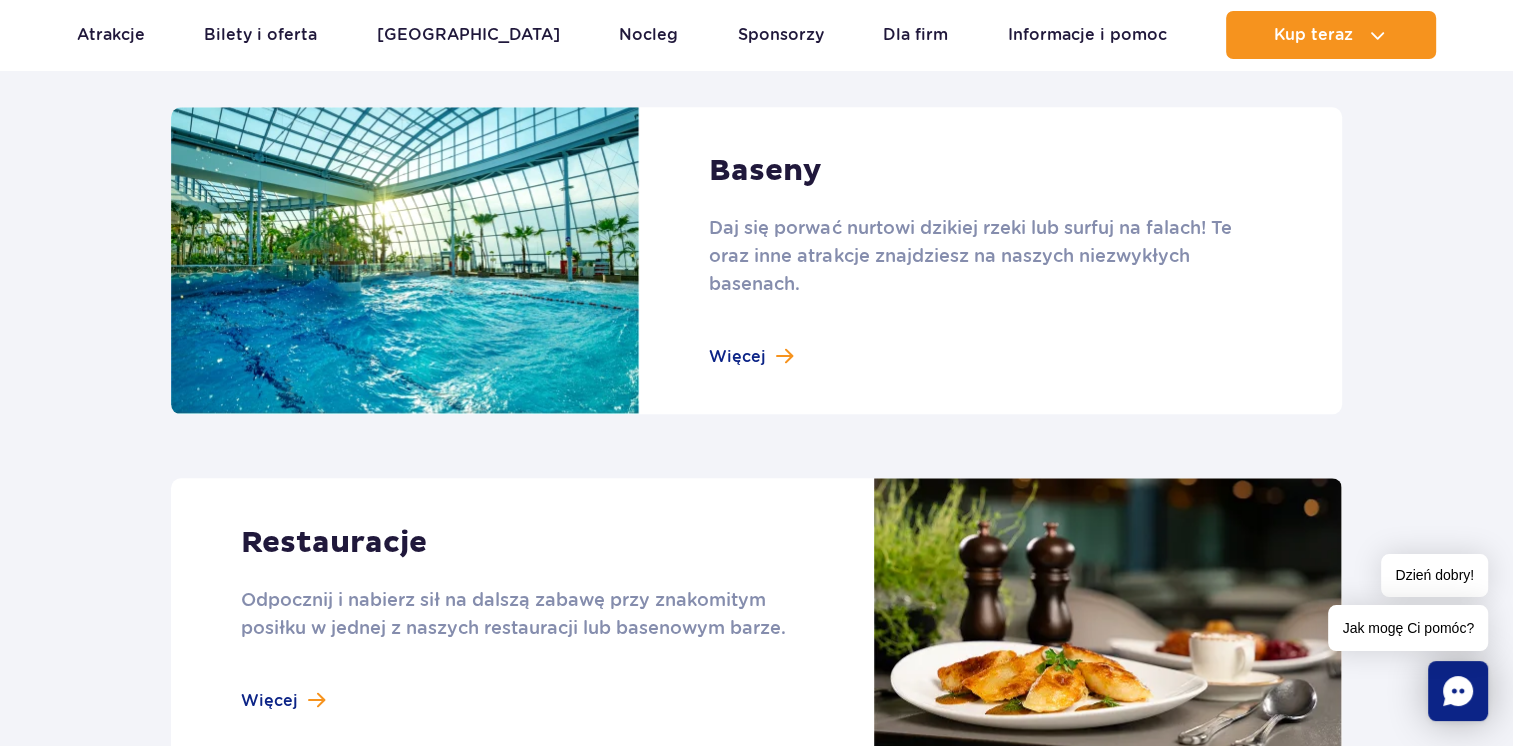 scroll, scrollTop: 1960, scrollLeft: 0, axis: vertical 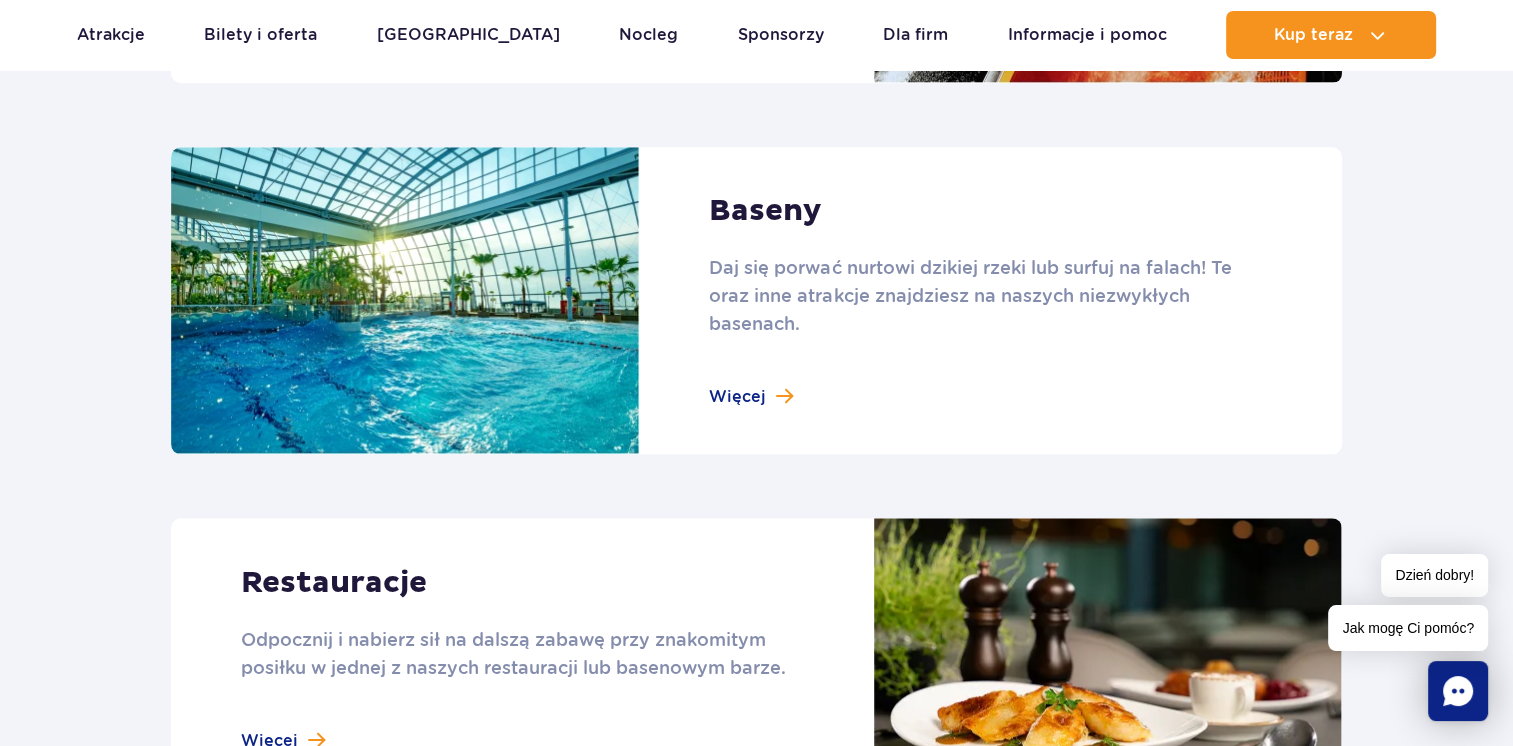 click at bounding box center (756, 301) 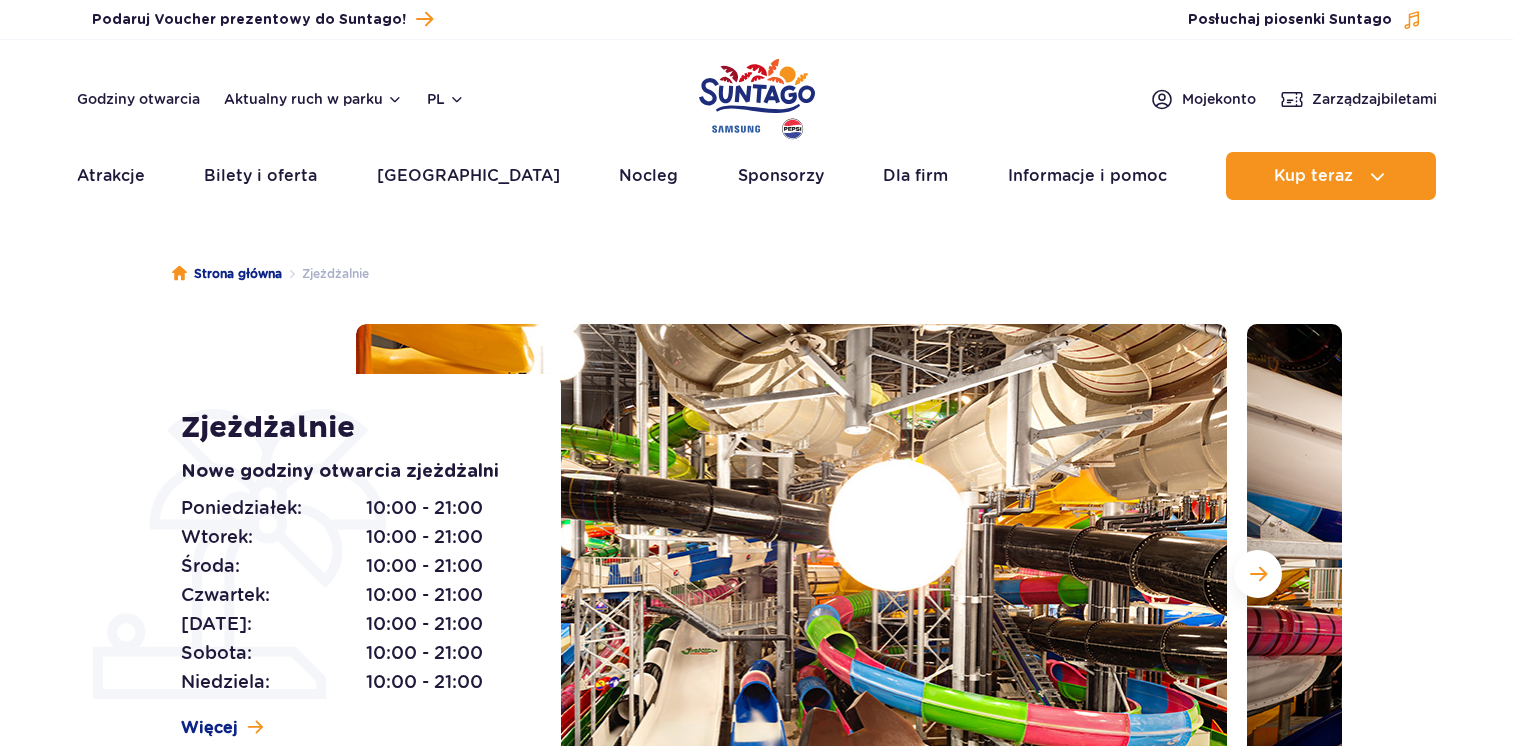 scroll, scrollTop: 0, scrollLeft: 0, axis: both 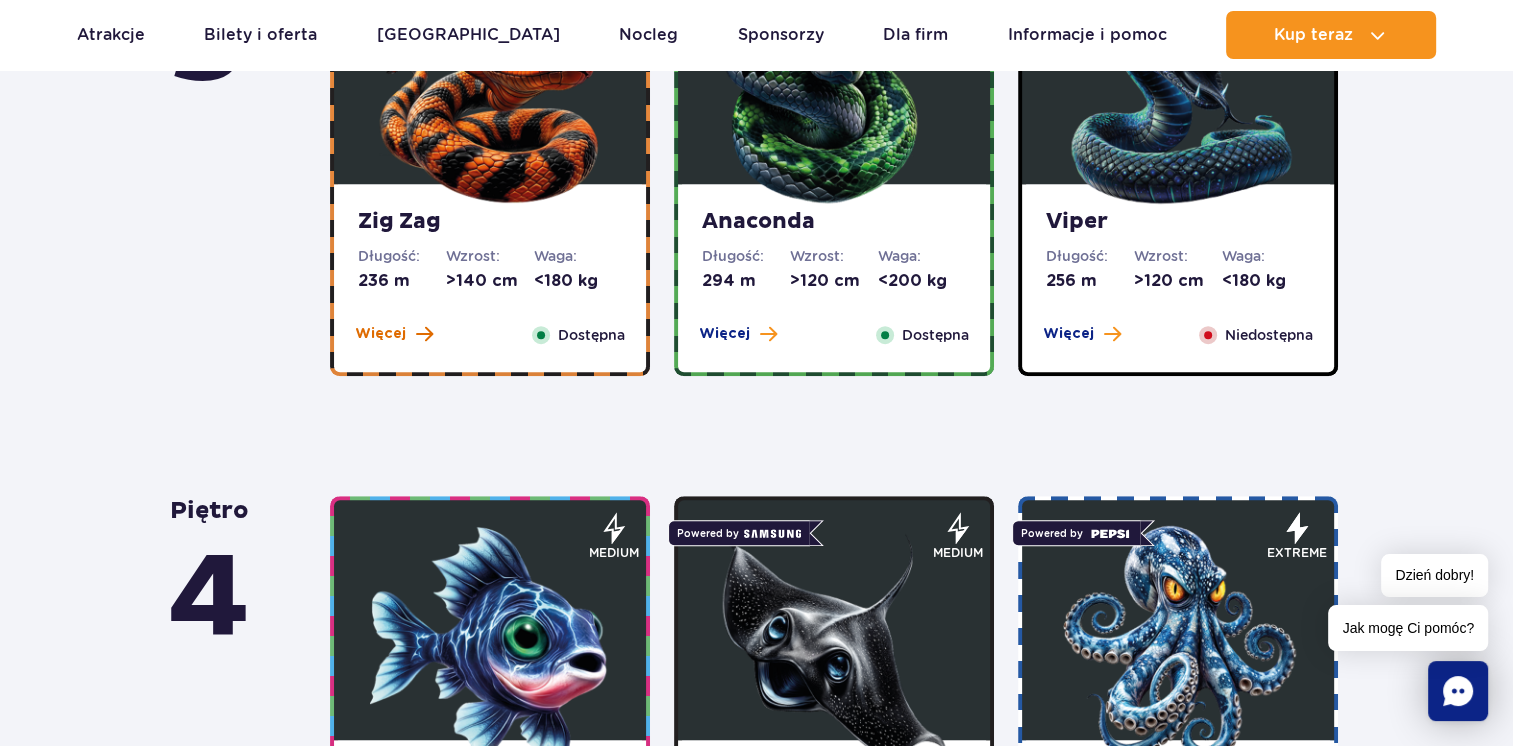 click on "Więcej" at bounding box center (380, 334) 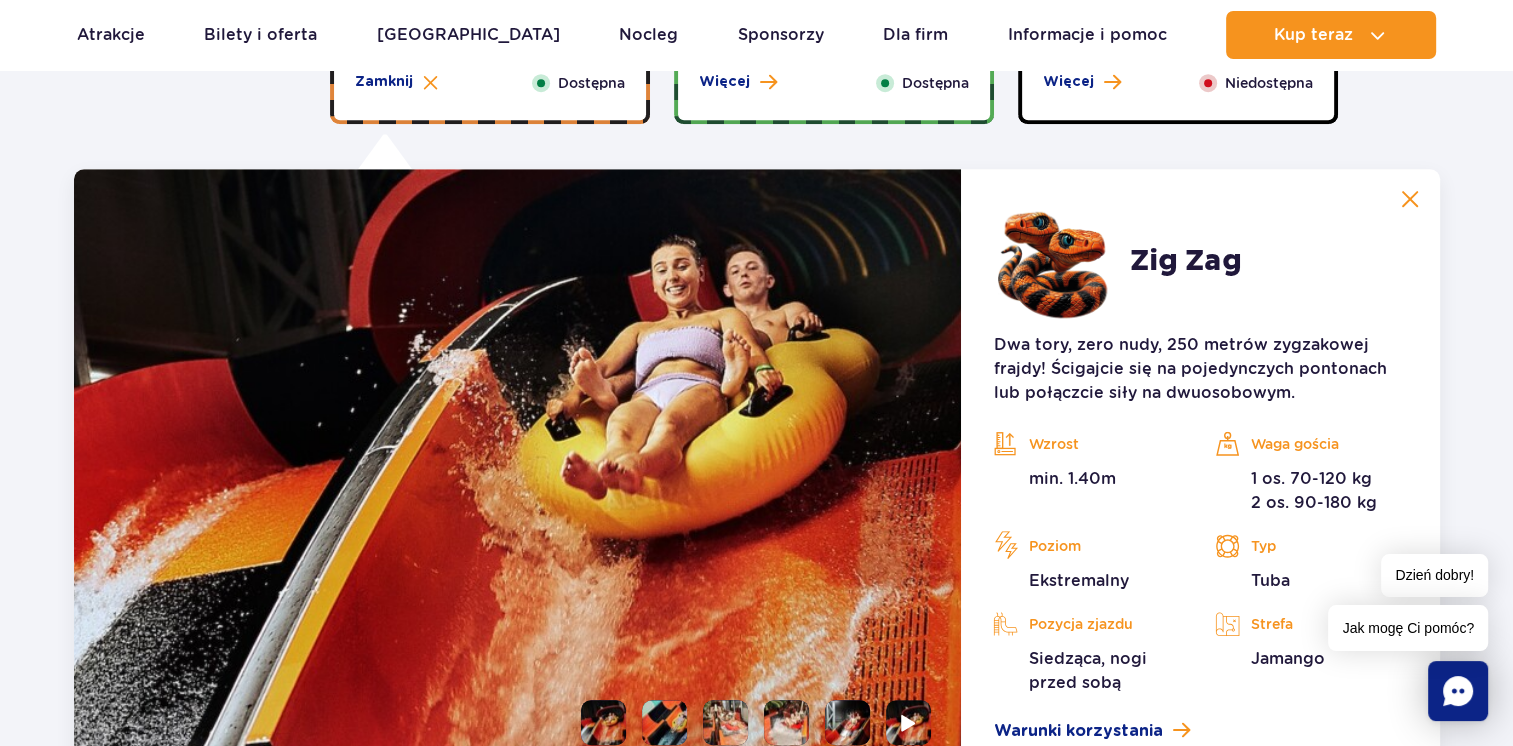 scroll, scrollTop: 1500, scrollLeft: 0, axis: vertical 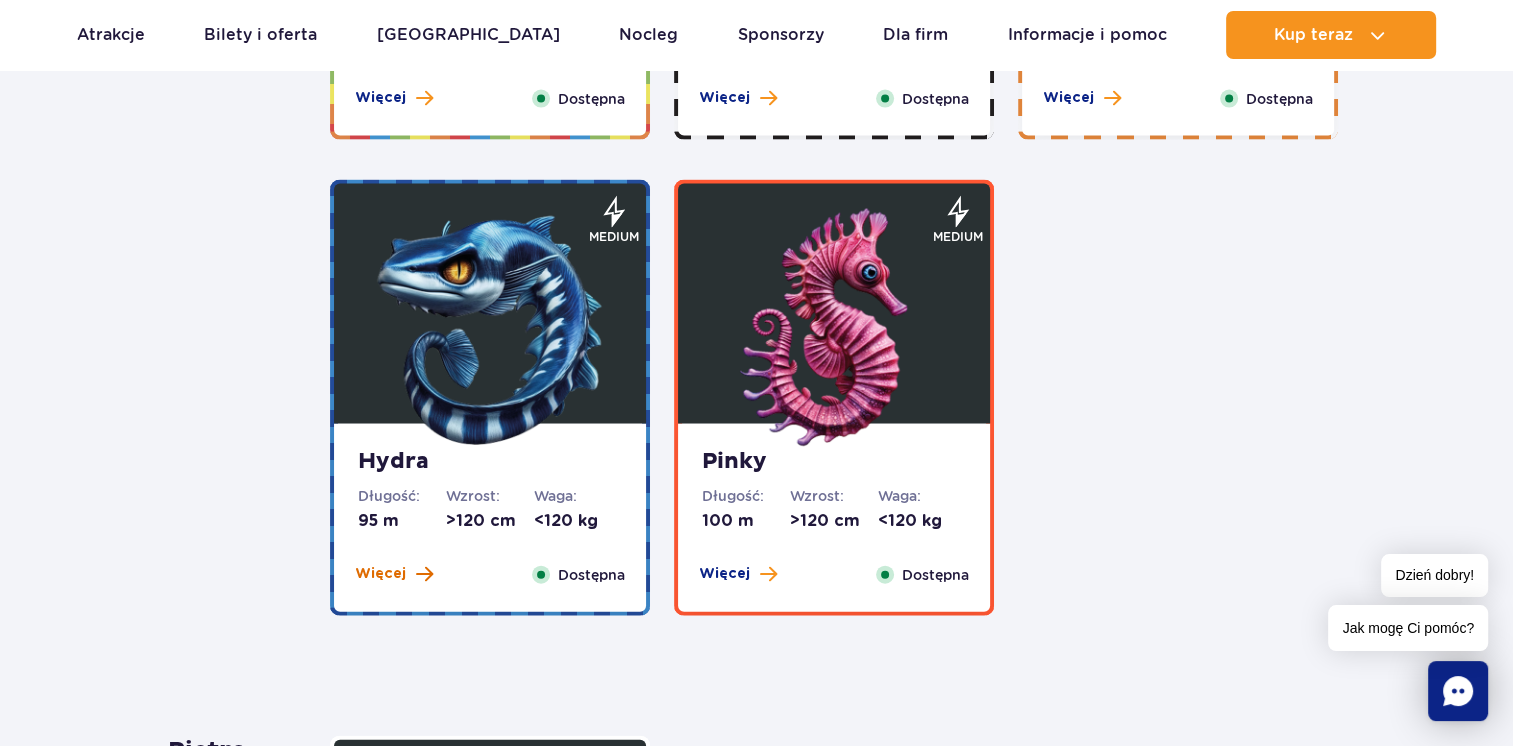 click on "Więcej" at bounding box center (380, 574) 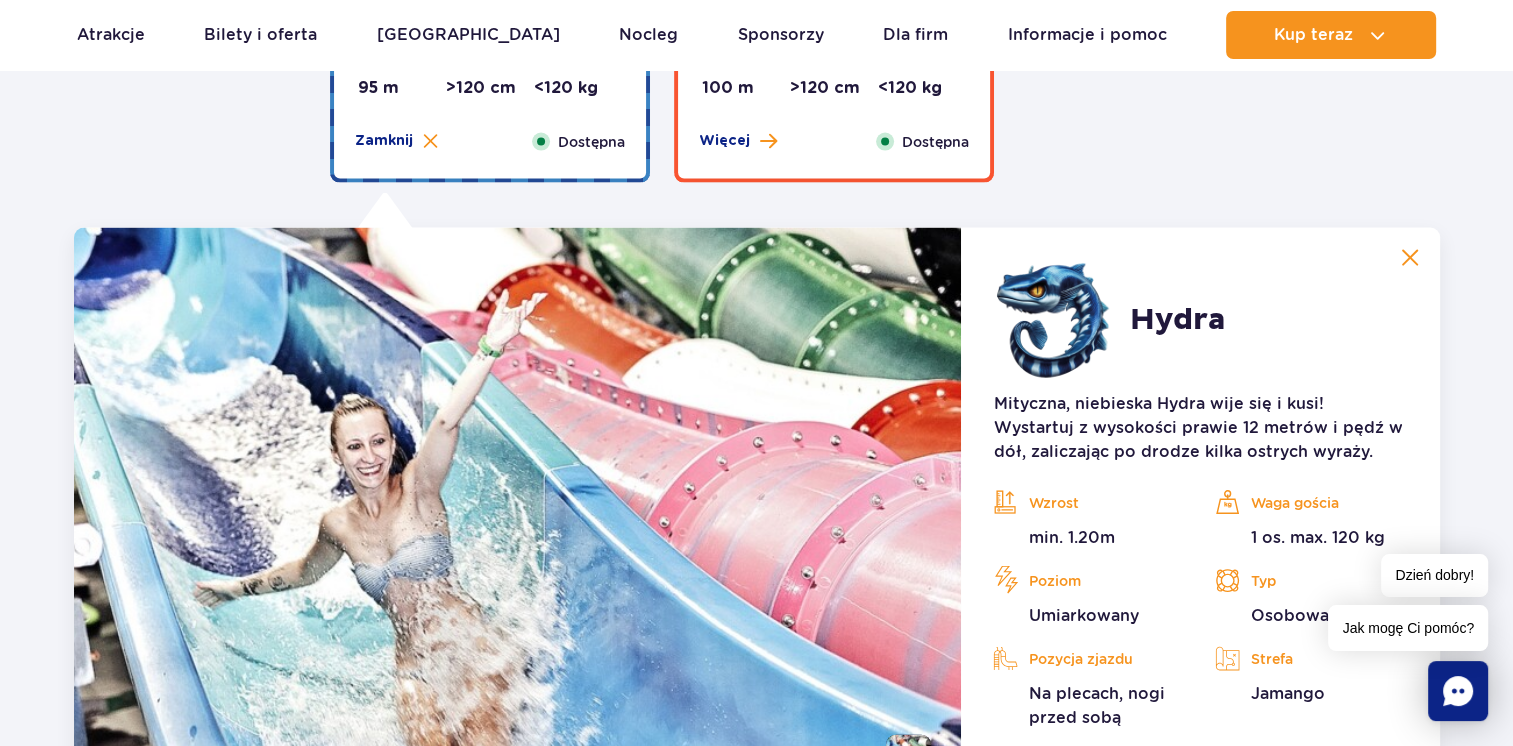 scroll, scrollTop: 4120, scrollLeft: 0, axis: vertical 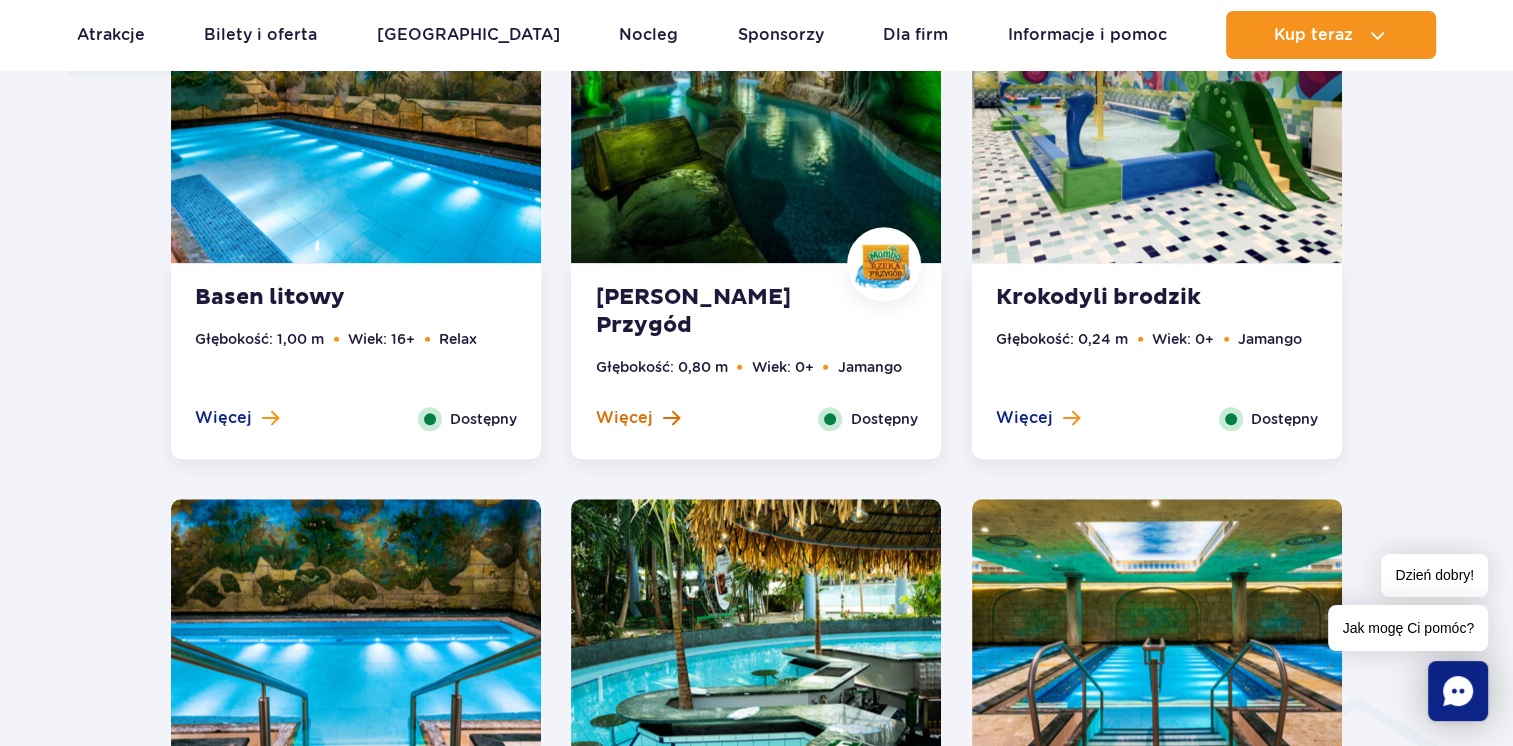 click on "Więcej" at bounding box center (623, 418) 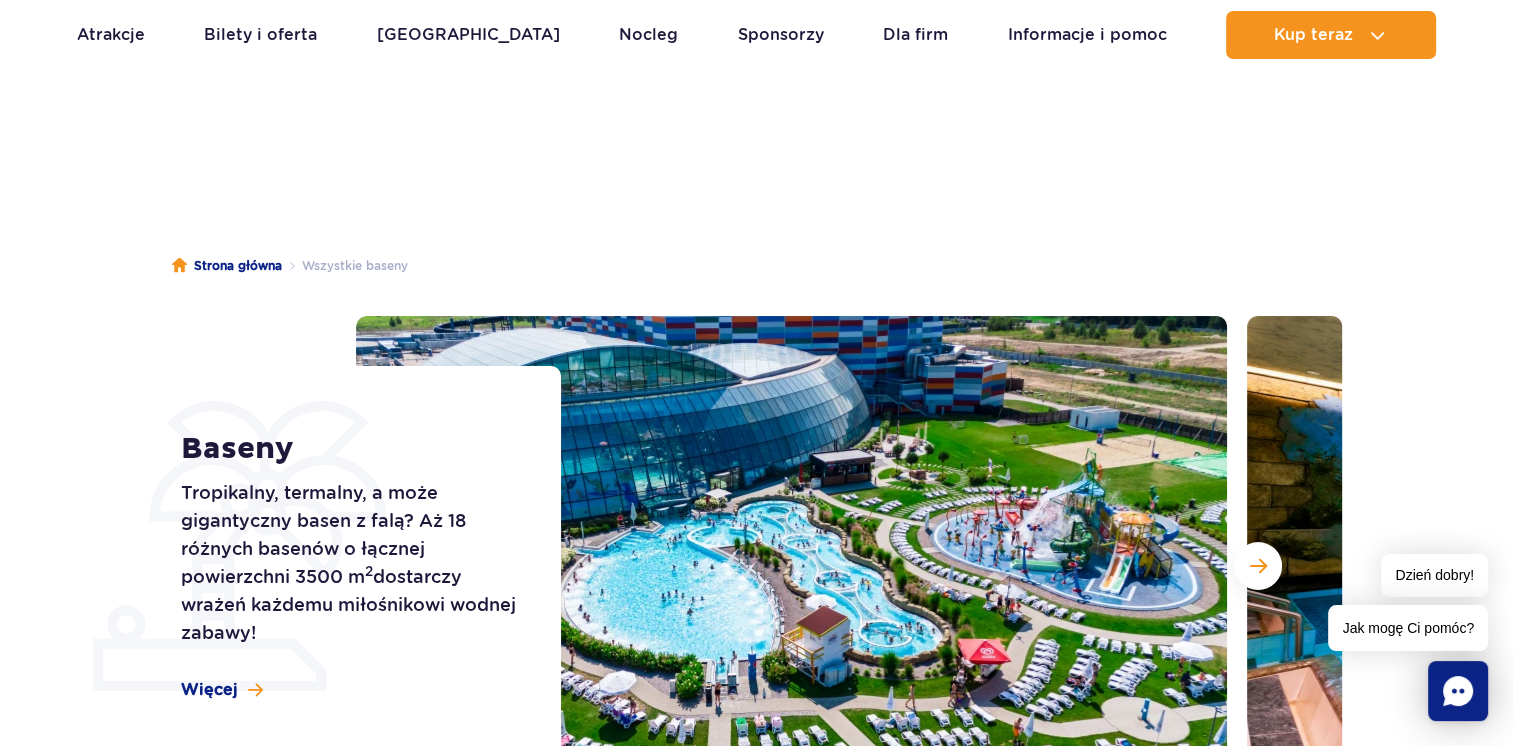 scroll, scrollTop: 0, scrollLeft: 0, axis: both 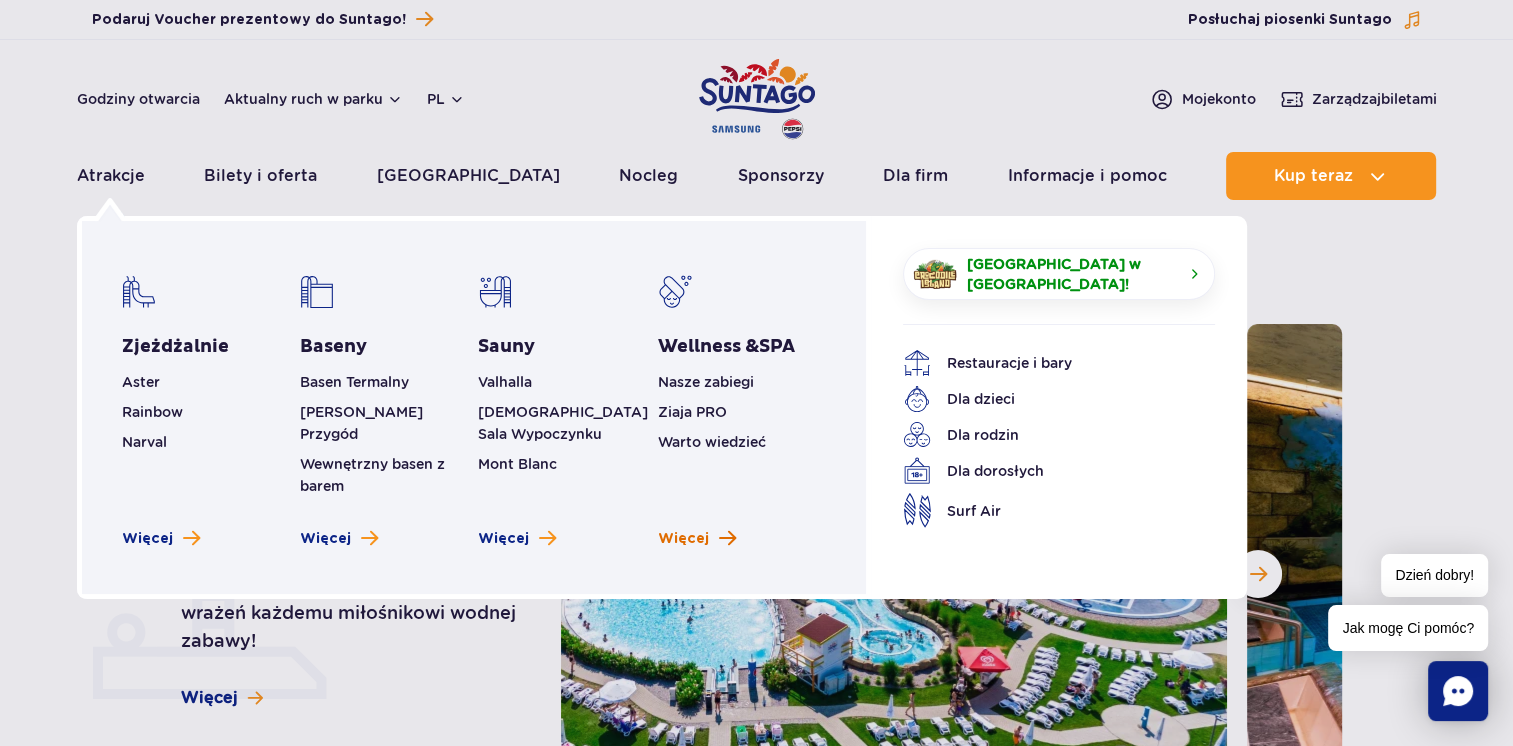 click on "Więcej" at bounding box center (683, 539) 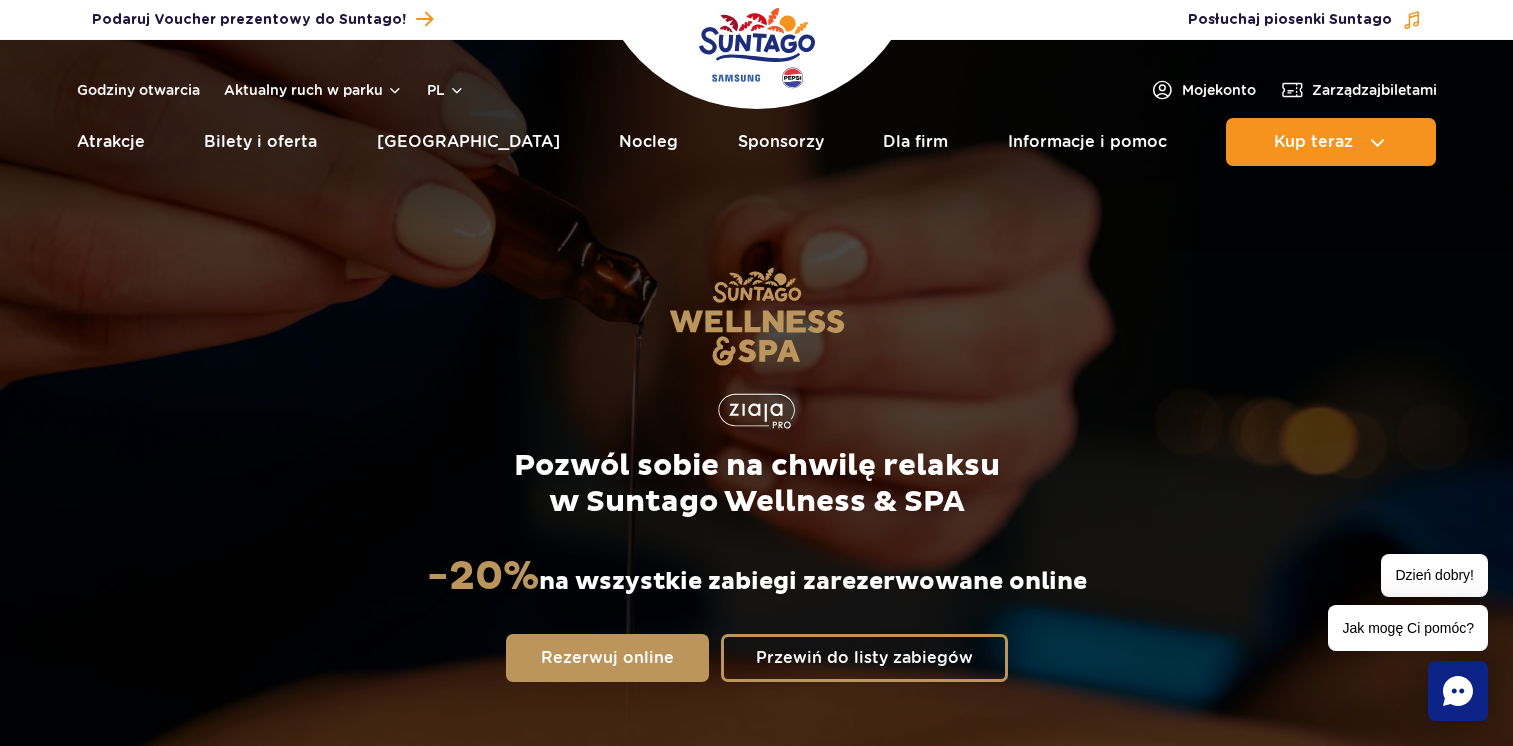 scroll, scrollTop: 0, scrollLeft: 0, axis: both 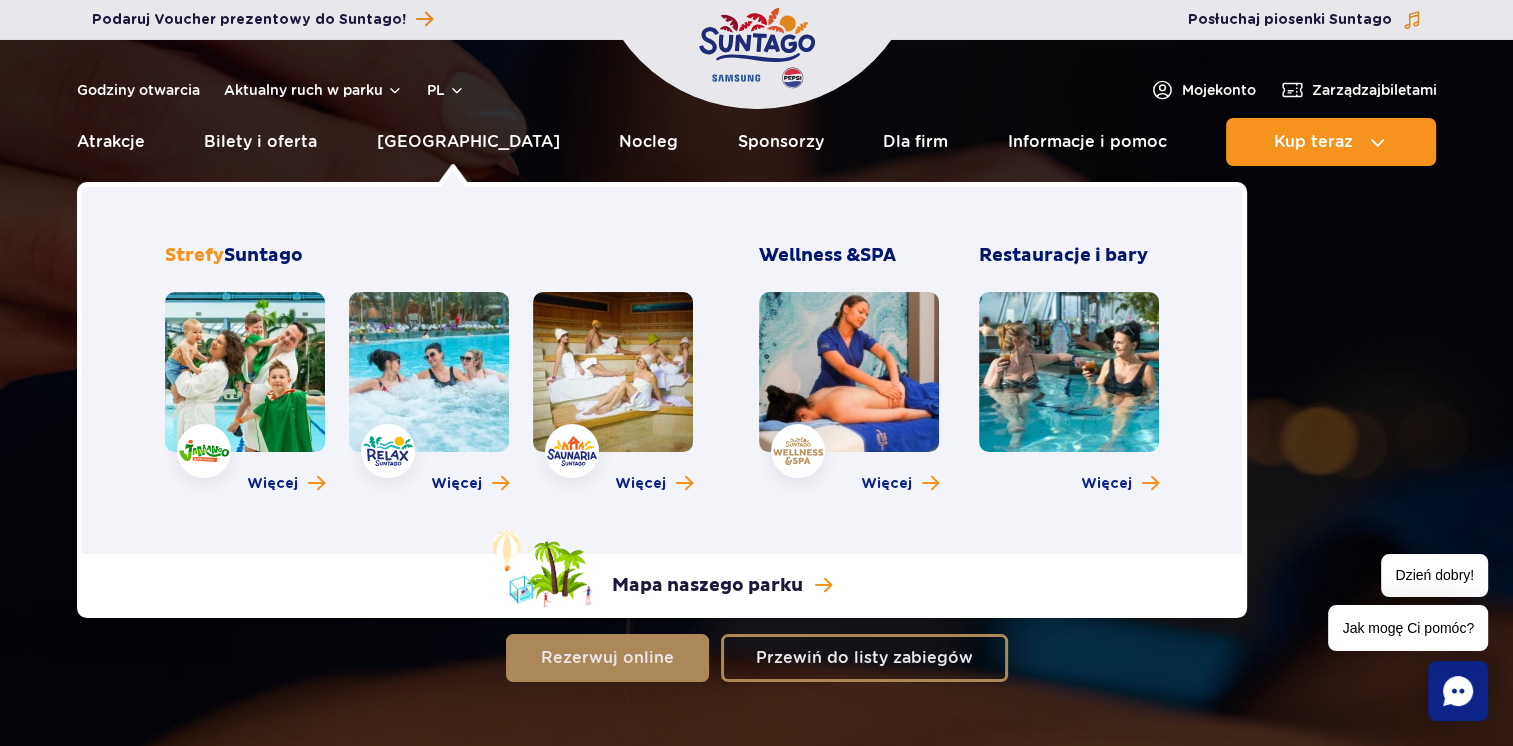 click at bounding box center (429, 372) 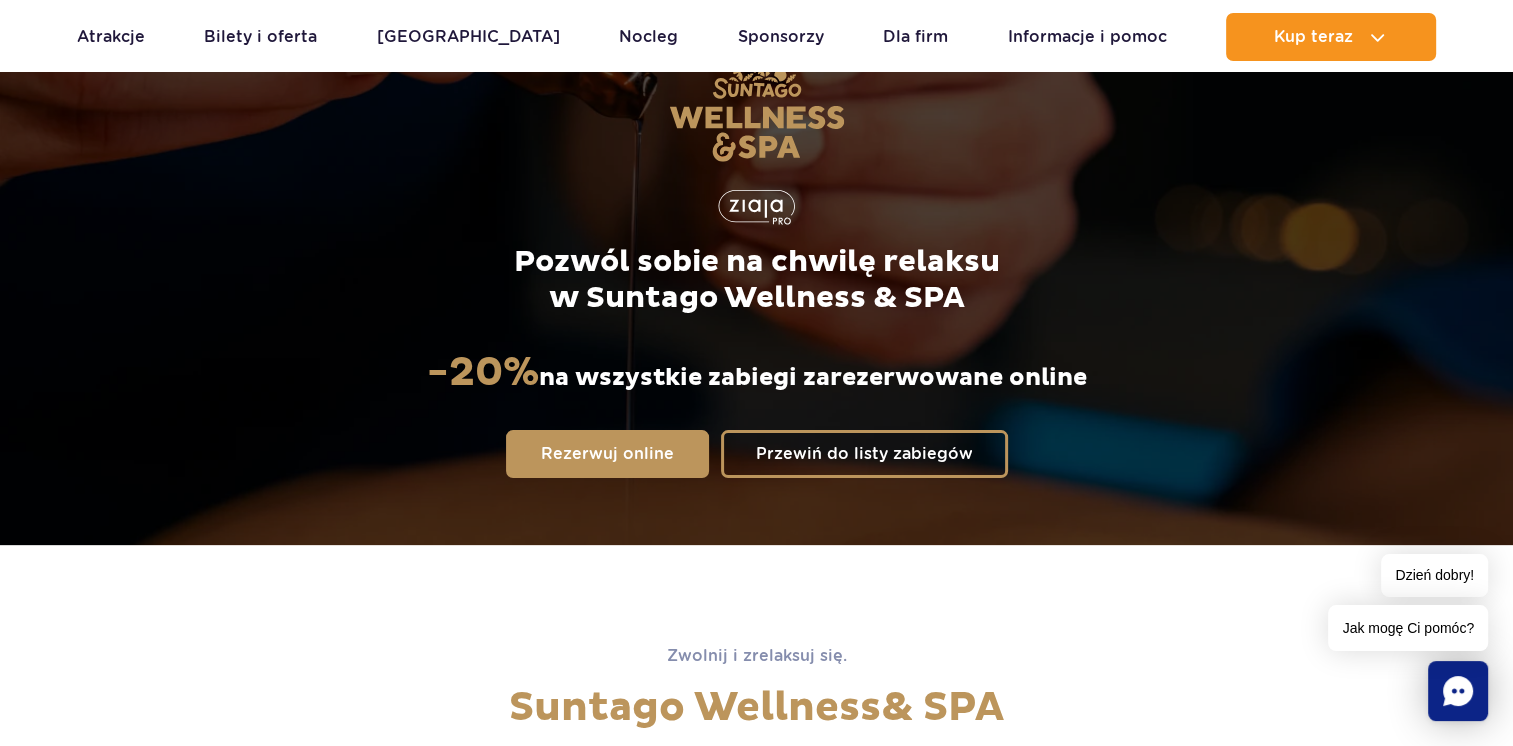 scroll, scrollTop: 0, scrollLeft: 0, axis: both 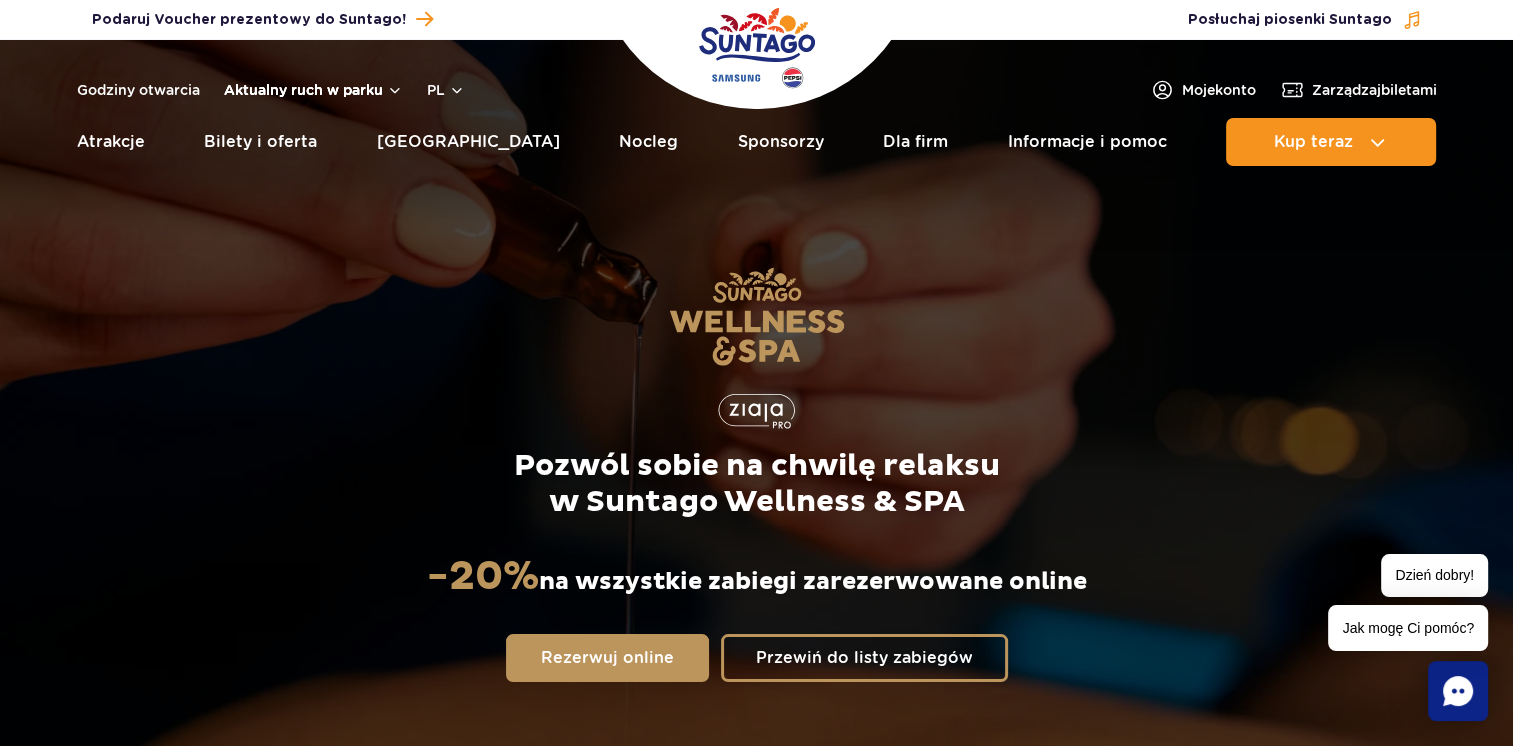 click on "Aktualny ruch w parku" at bounding box center (313, 90) 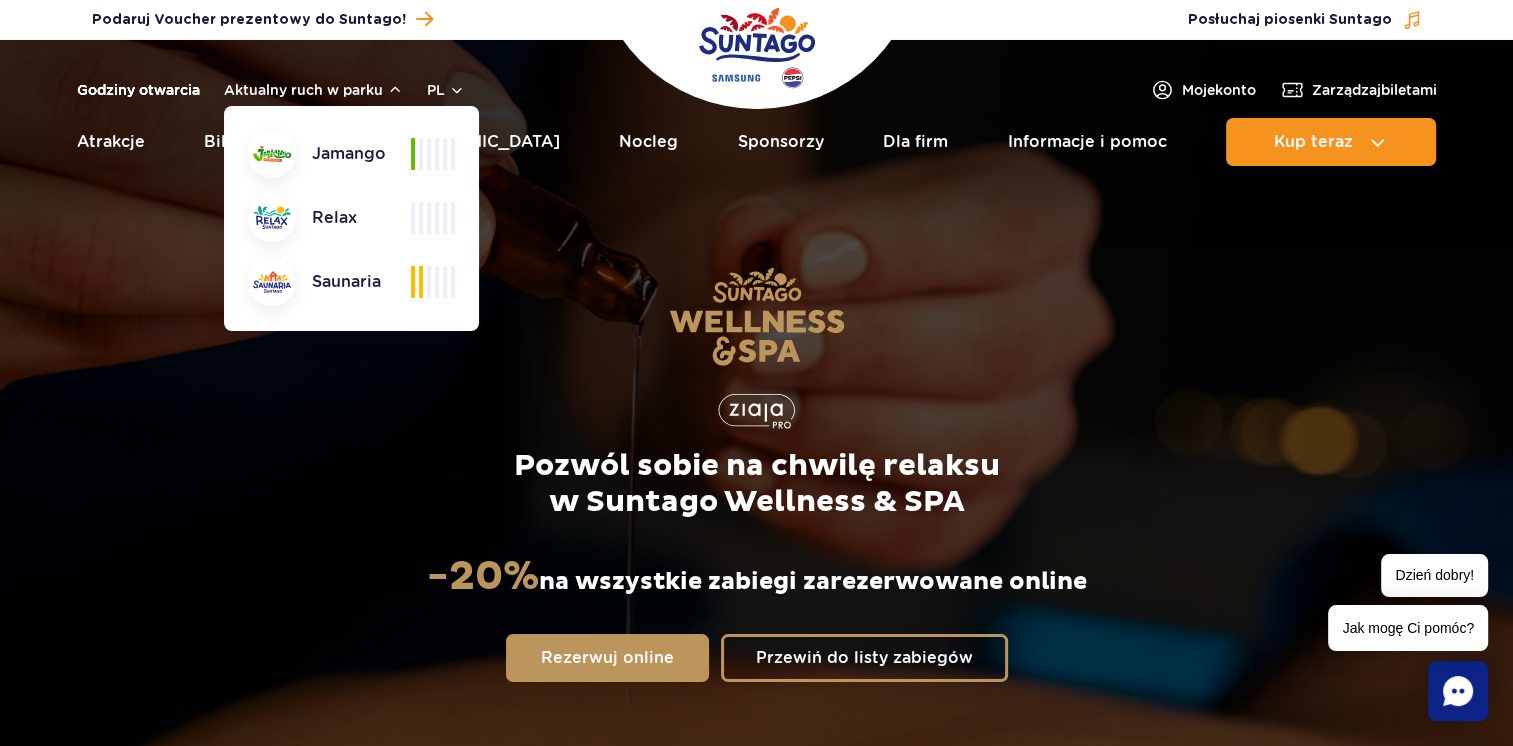 click on "Godziny otwarcia" at bounding box center [138, 90] 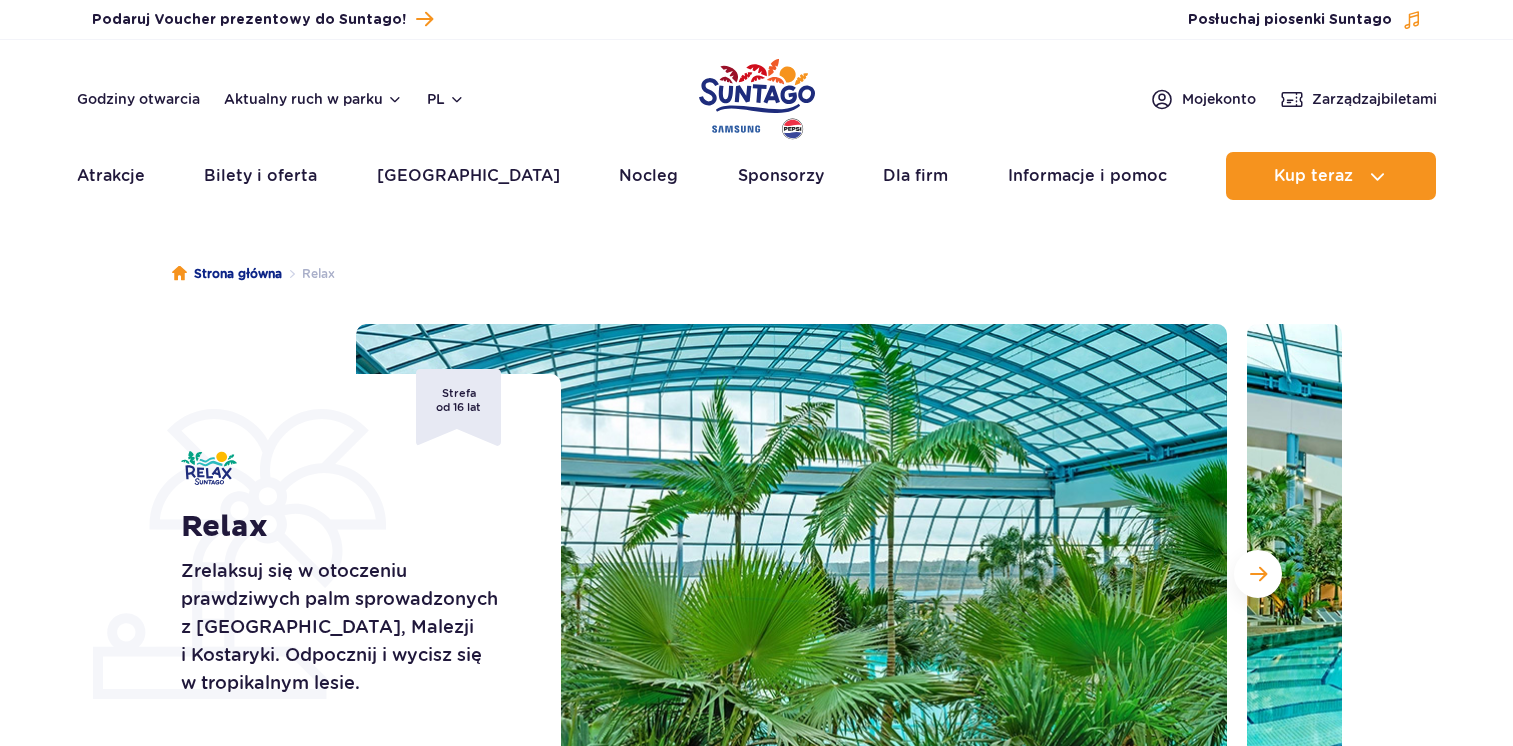 scroll, scrollTop: 0, scrollLeft: 0, axis: both 